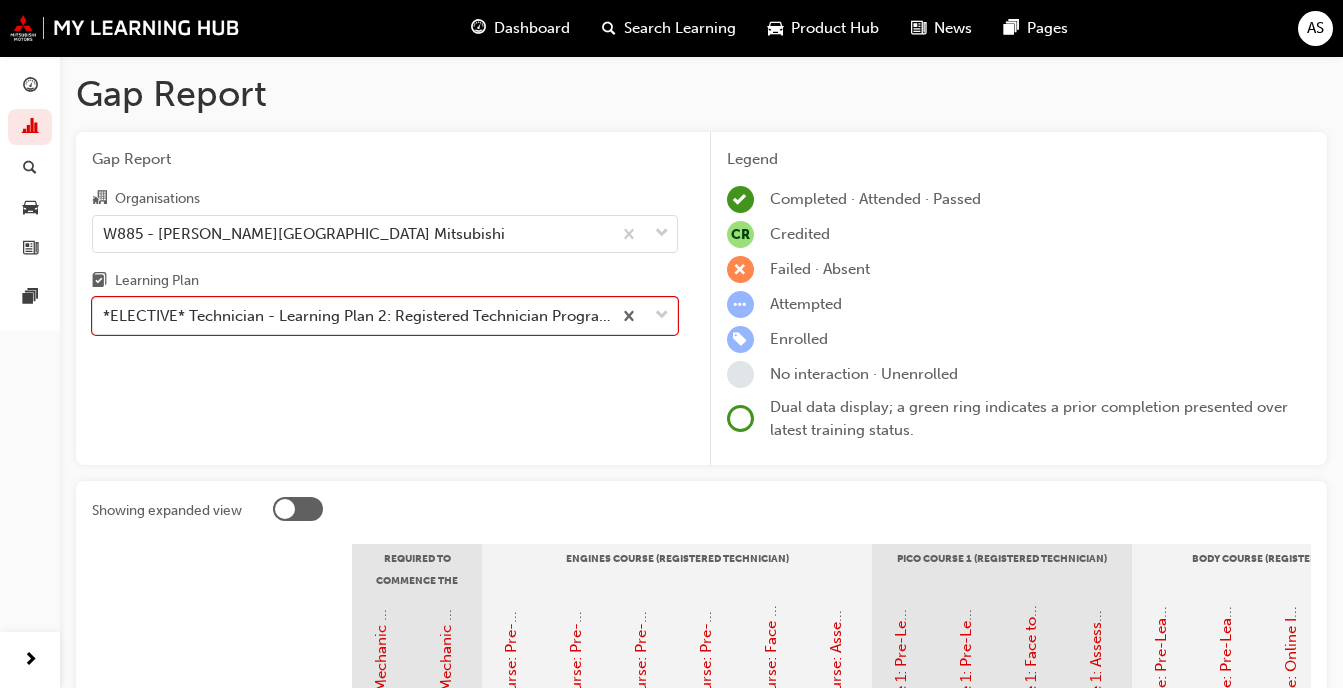 scroll, scrollTop: 0, scrollLeft: 0, axis: both 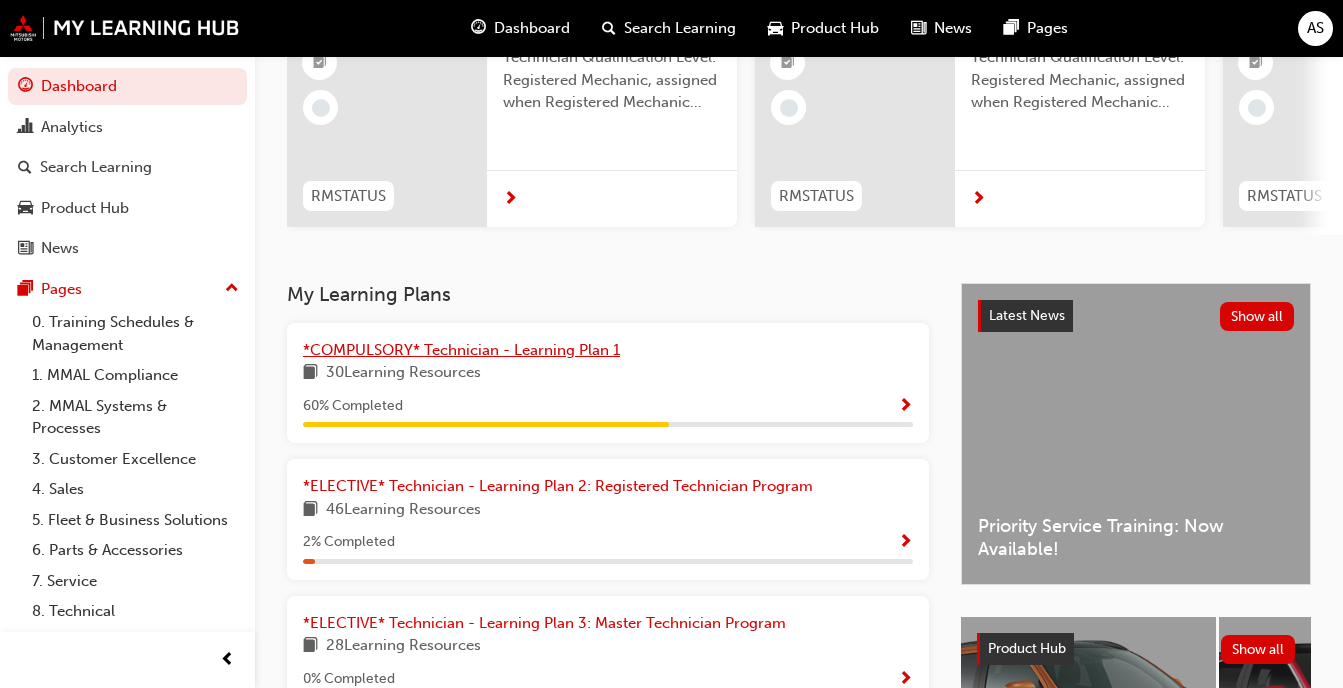 click on "*COMPULSORY* Technician - Learning Plan 1" at bounding box center [608, 350] 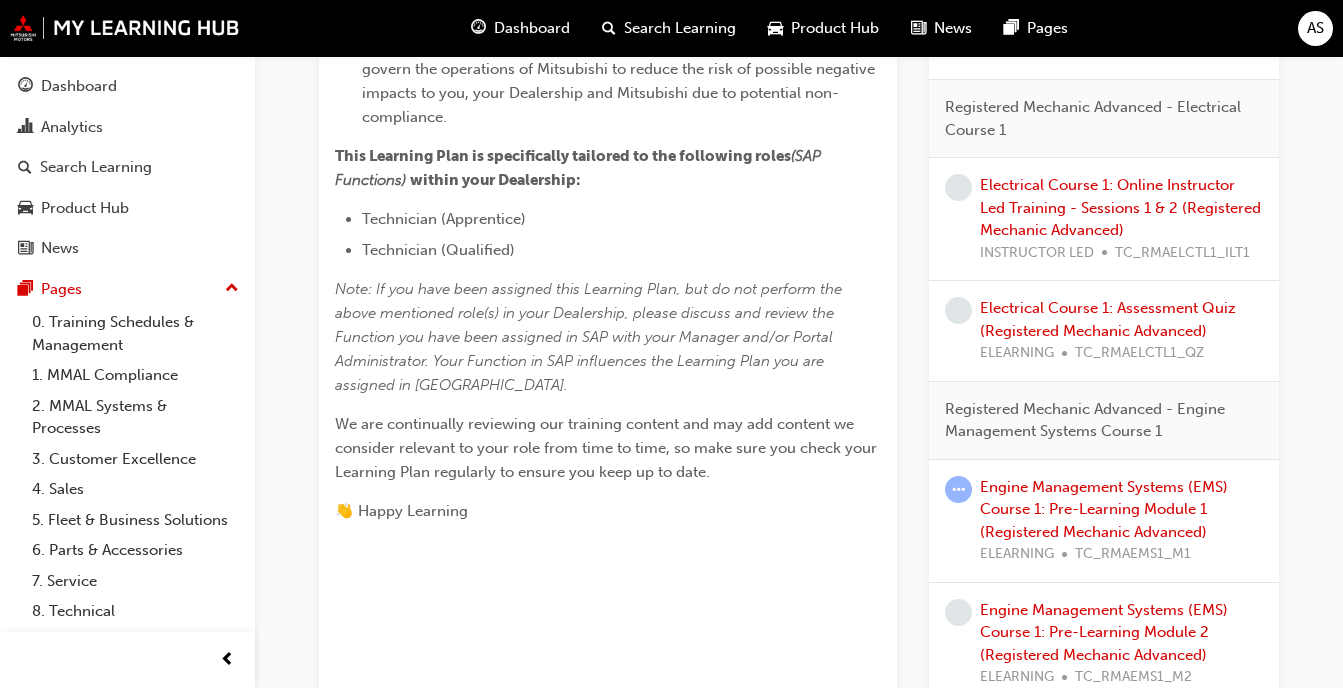 scroll, scrollTop: 906, scrollLeft: 0, axis: vertical 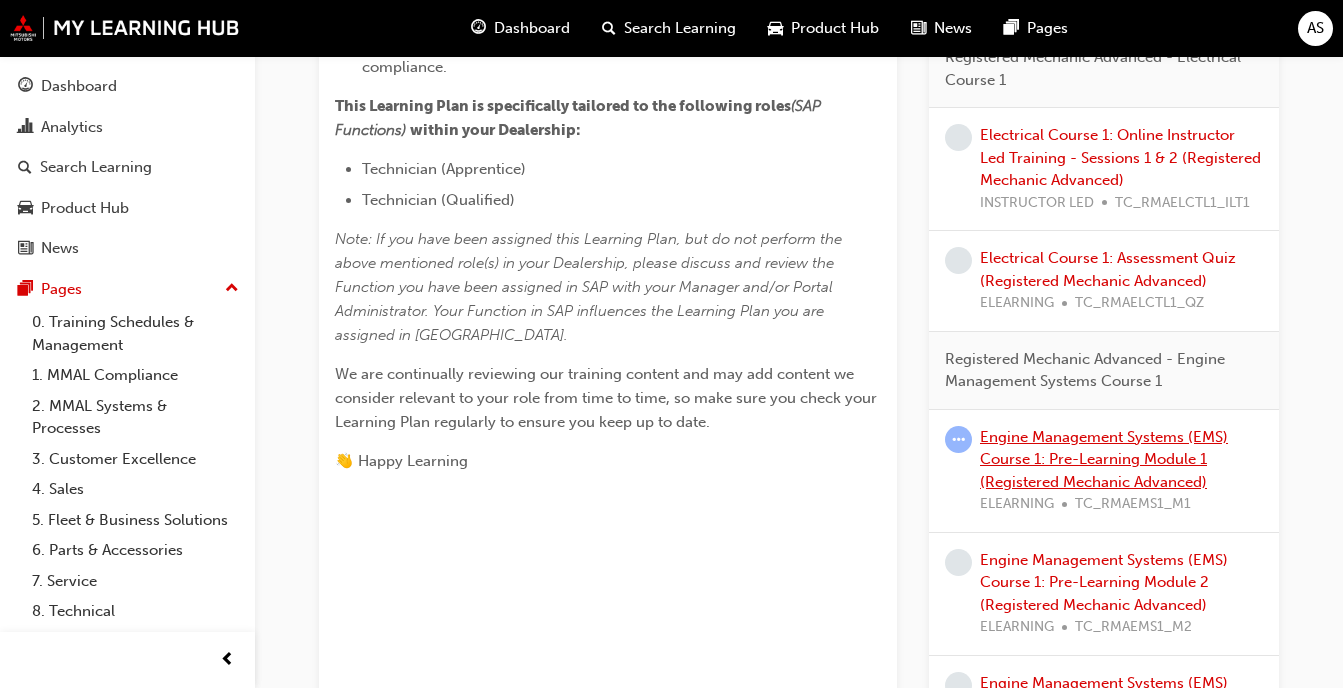 click on "Engine Management Systems (EMS) Course 1: Pre-Learning Module 1 (Registered Mechanic Advanced)" at bounding box center [1104, 459] 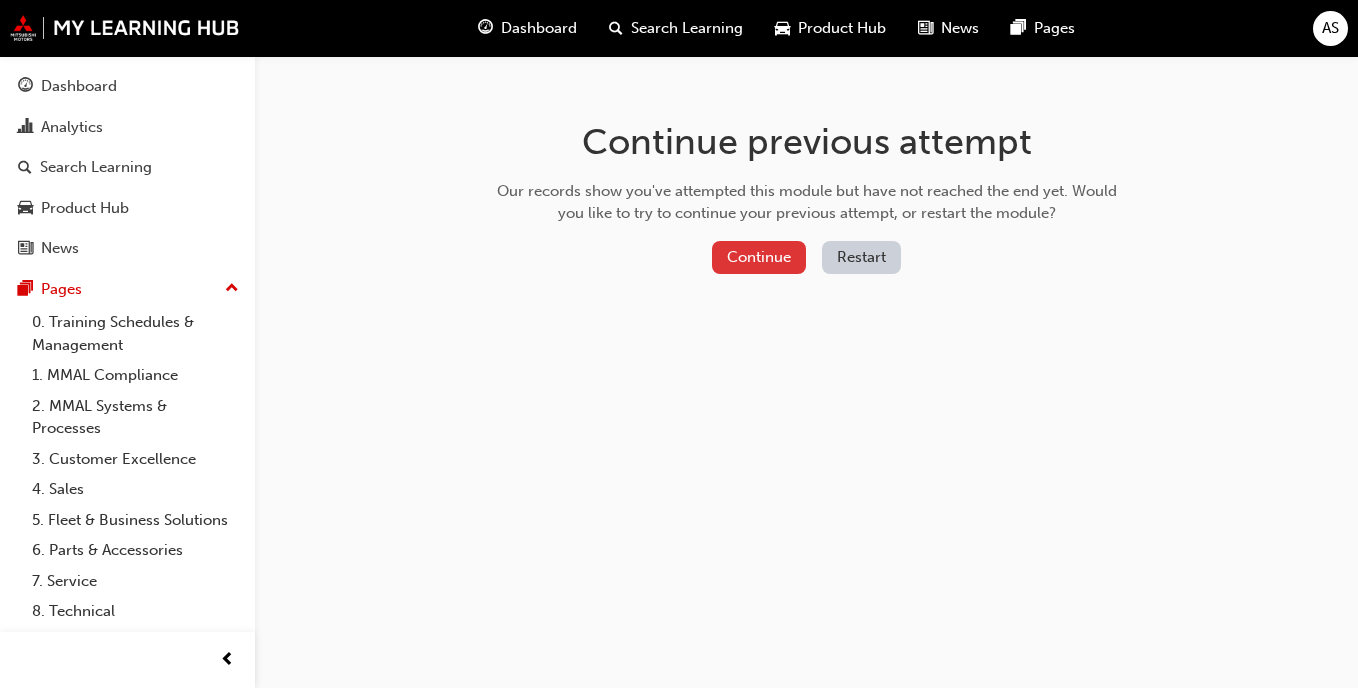 click on "Continue" at bounding box center (759, 257) 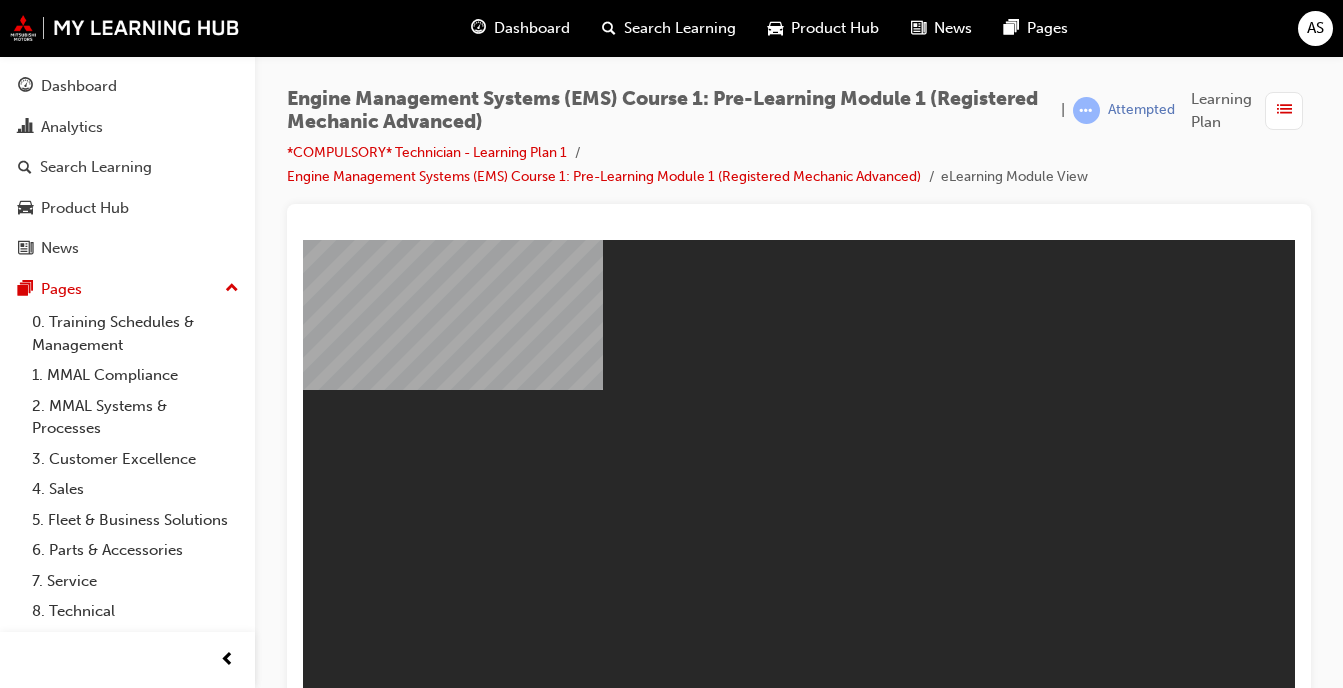 scroll, scrollTop: 0, scrollLeft: 0, axis: both 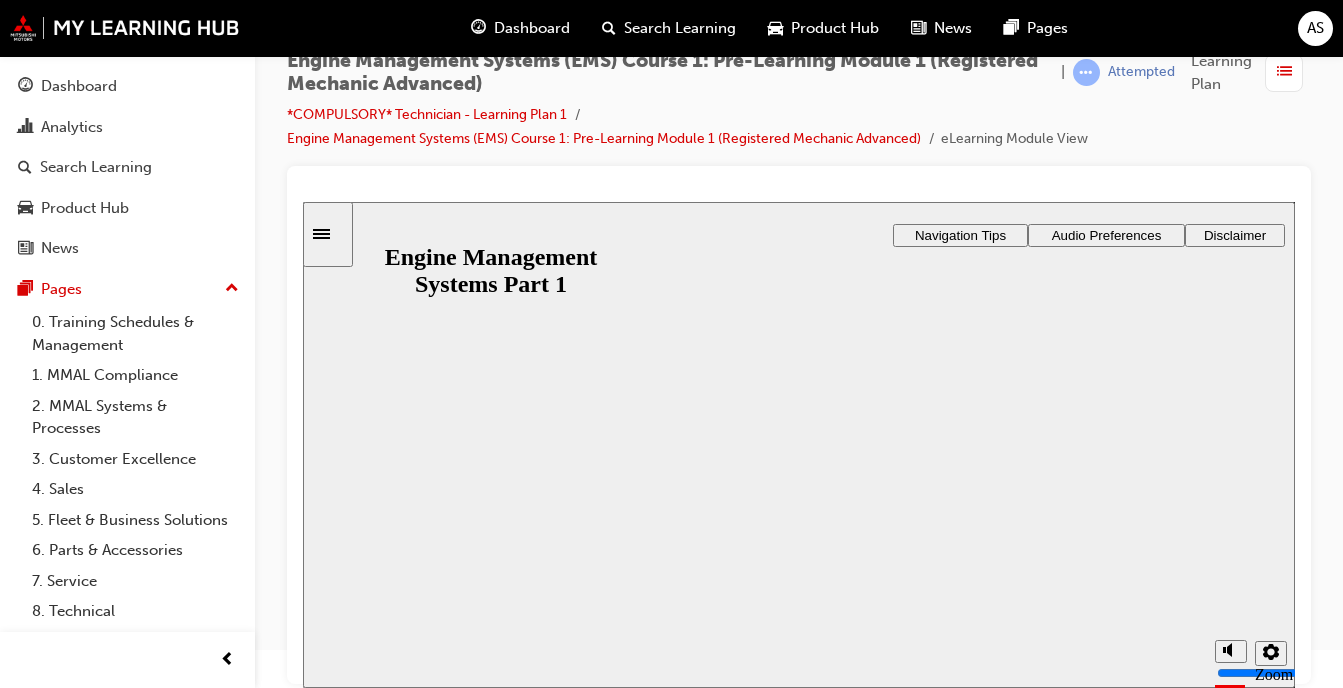 click on "Resume" at bounding box center [341, 794] 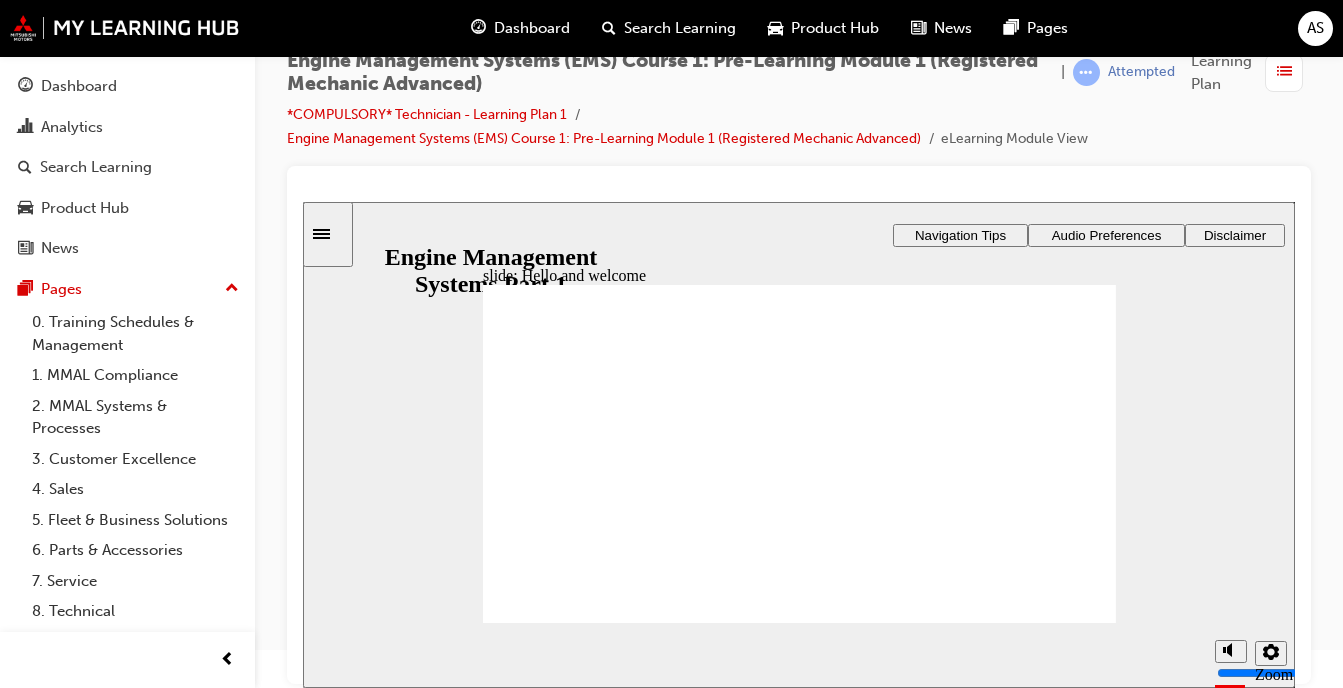 scroll, scrollTop: 29, scrollLeft: 0, axis: vertical 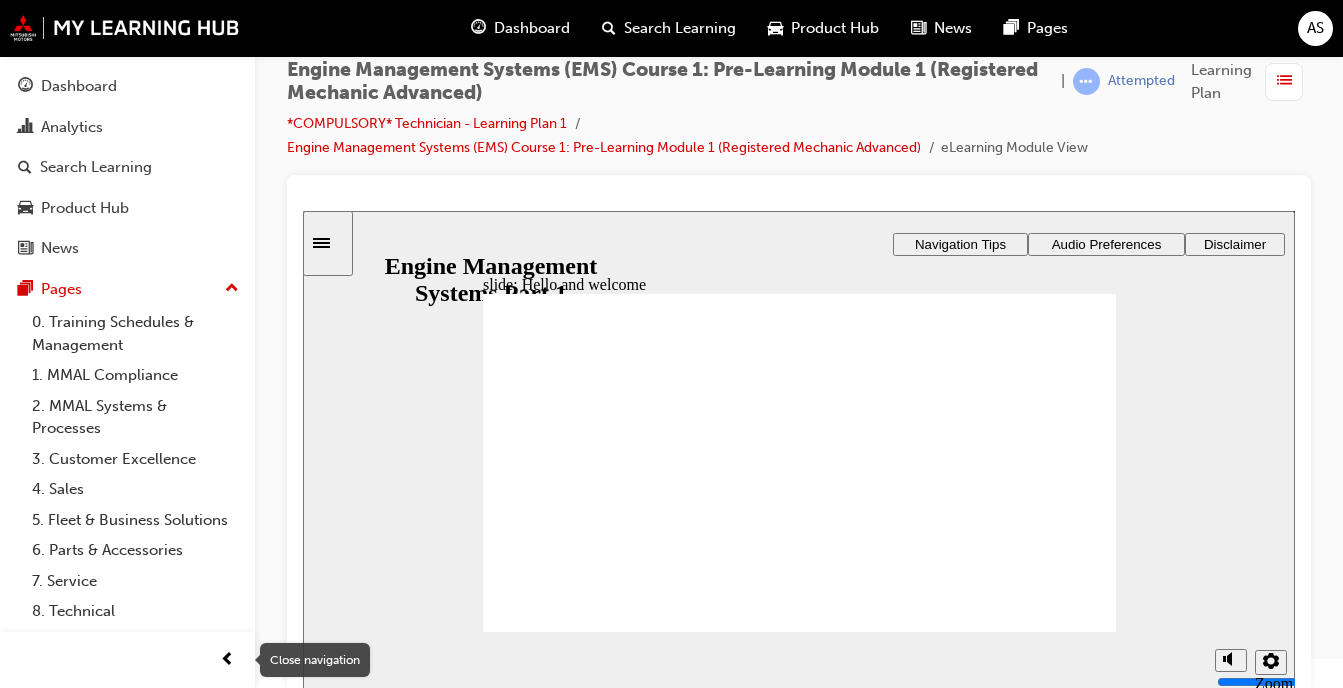 click at bounding box center [227, 660] 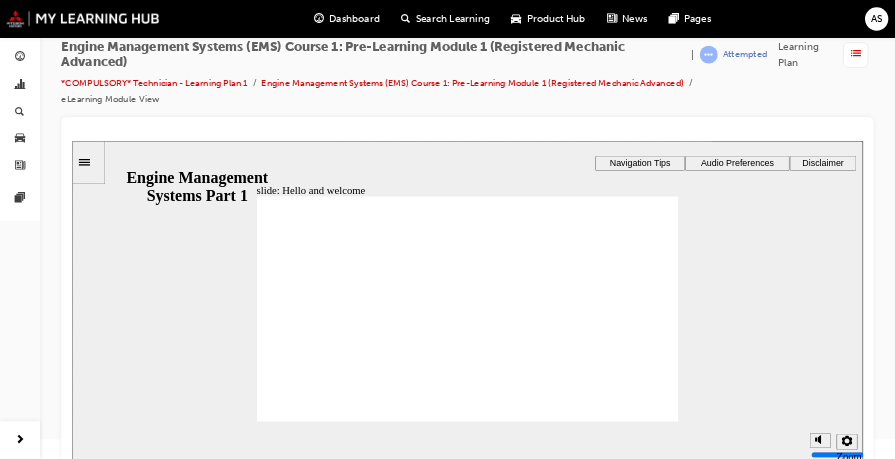 scroll, scrollTop: 0, scrollLeft: 0, axis: both 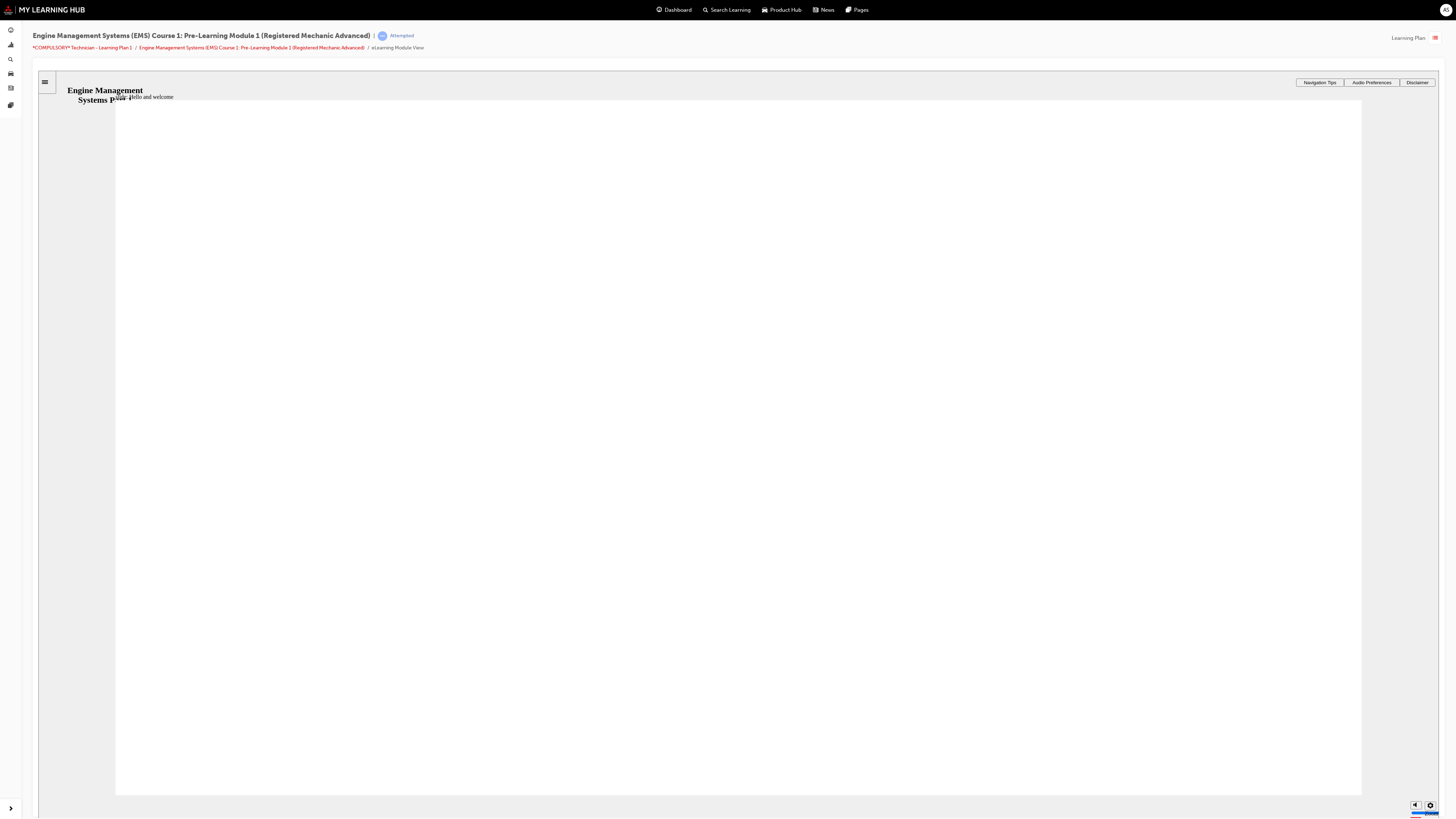click 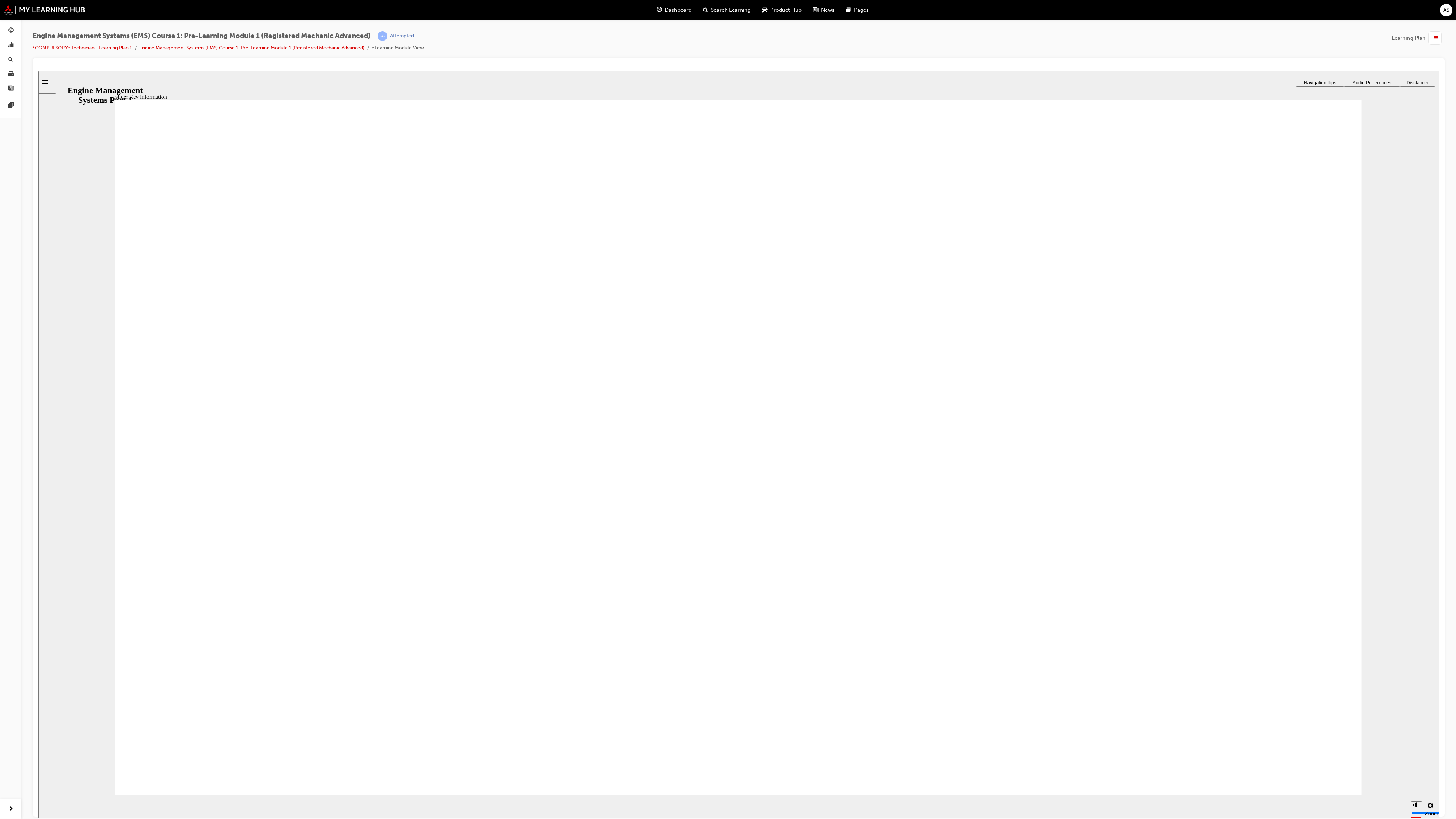 click 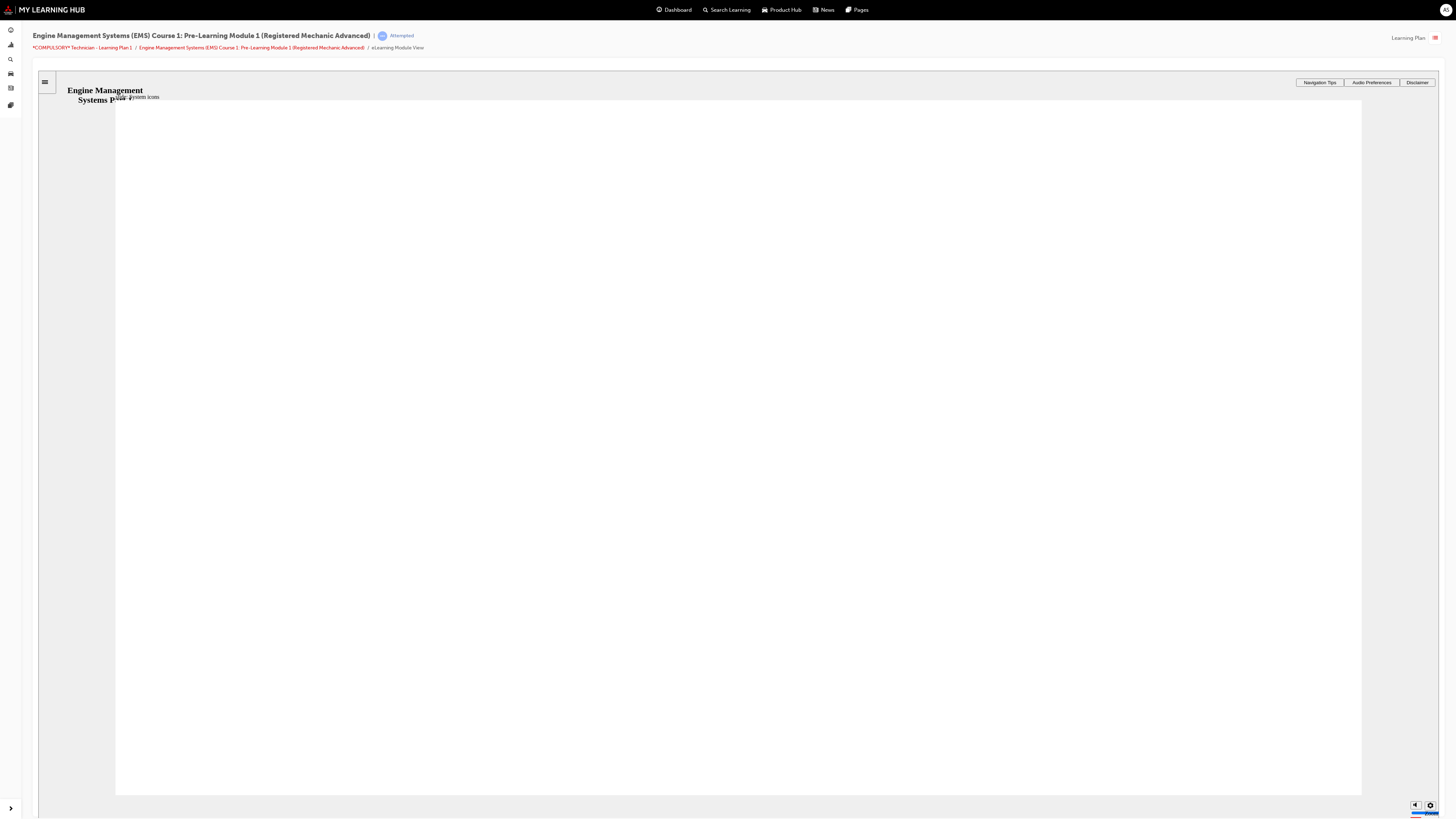 click 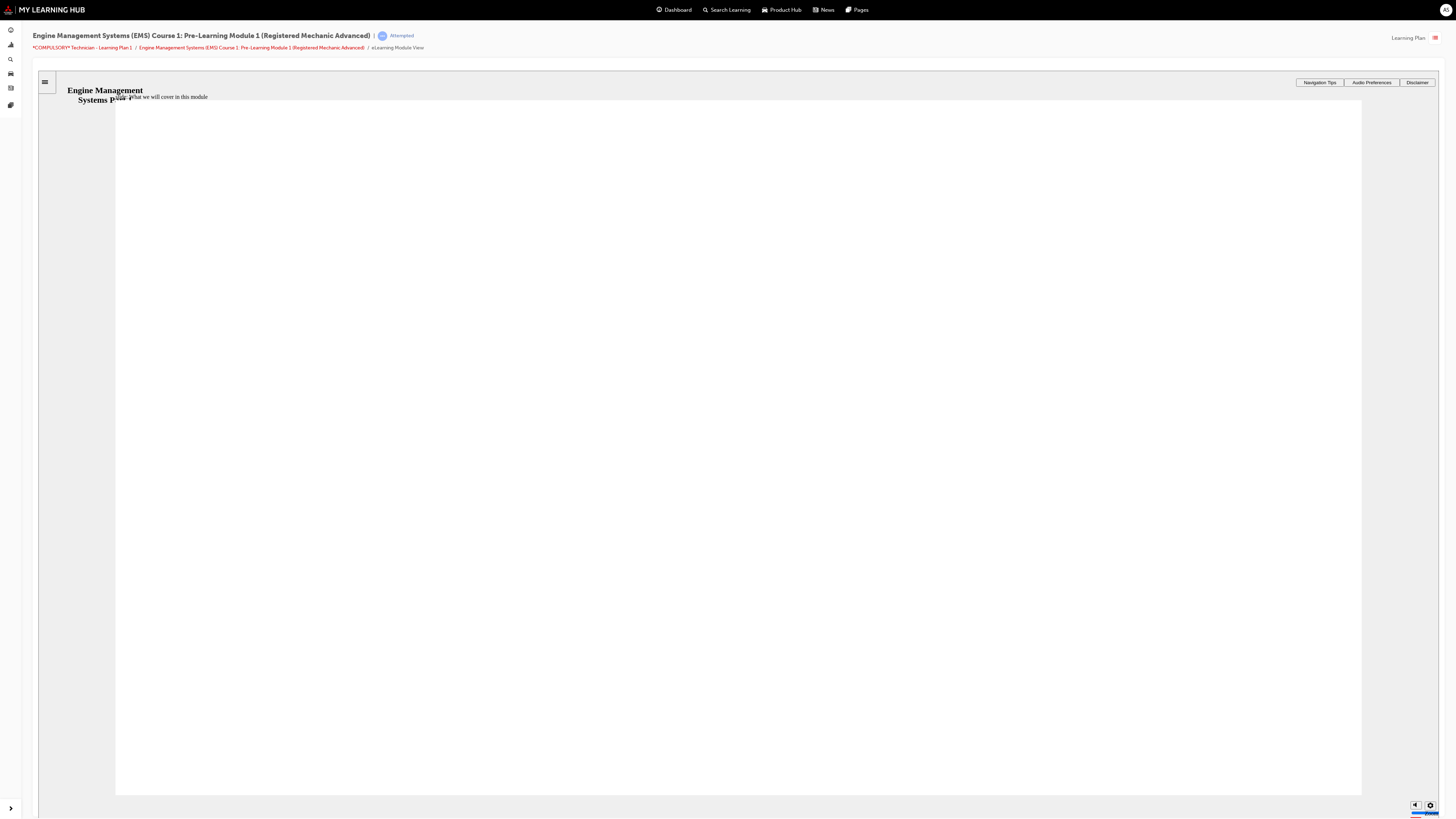 click 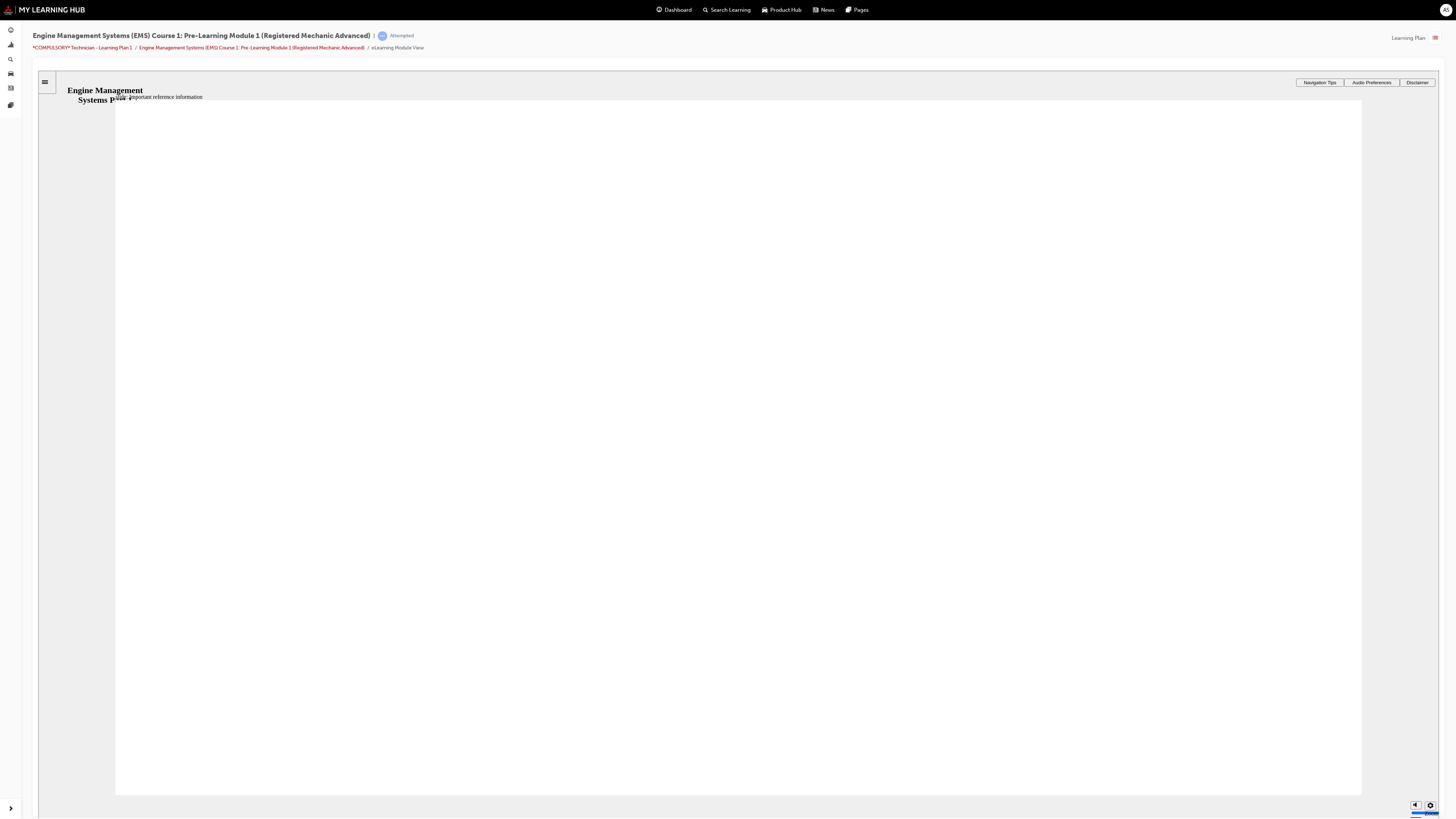 click 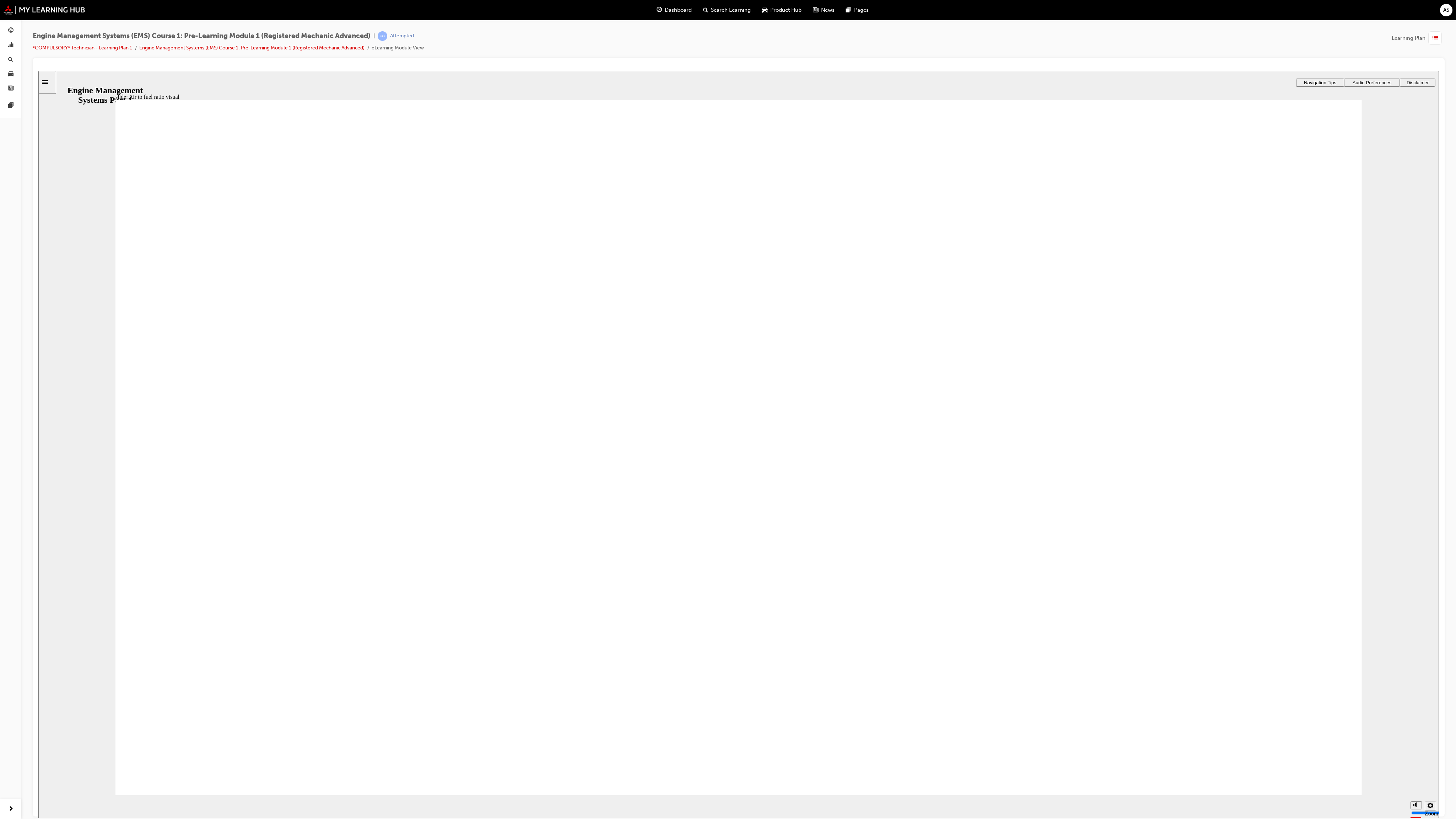 click 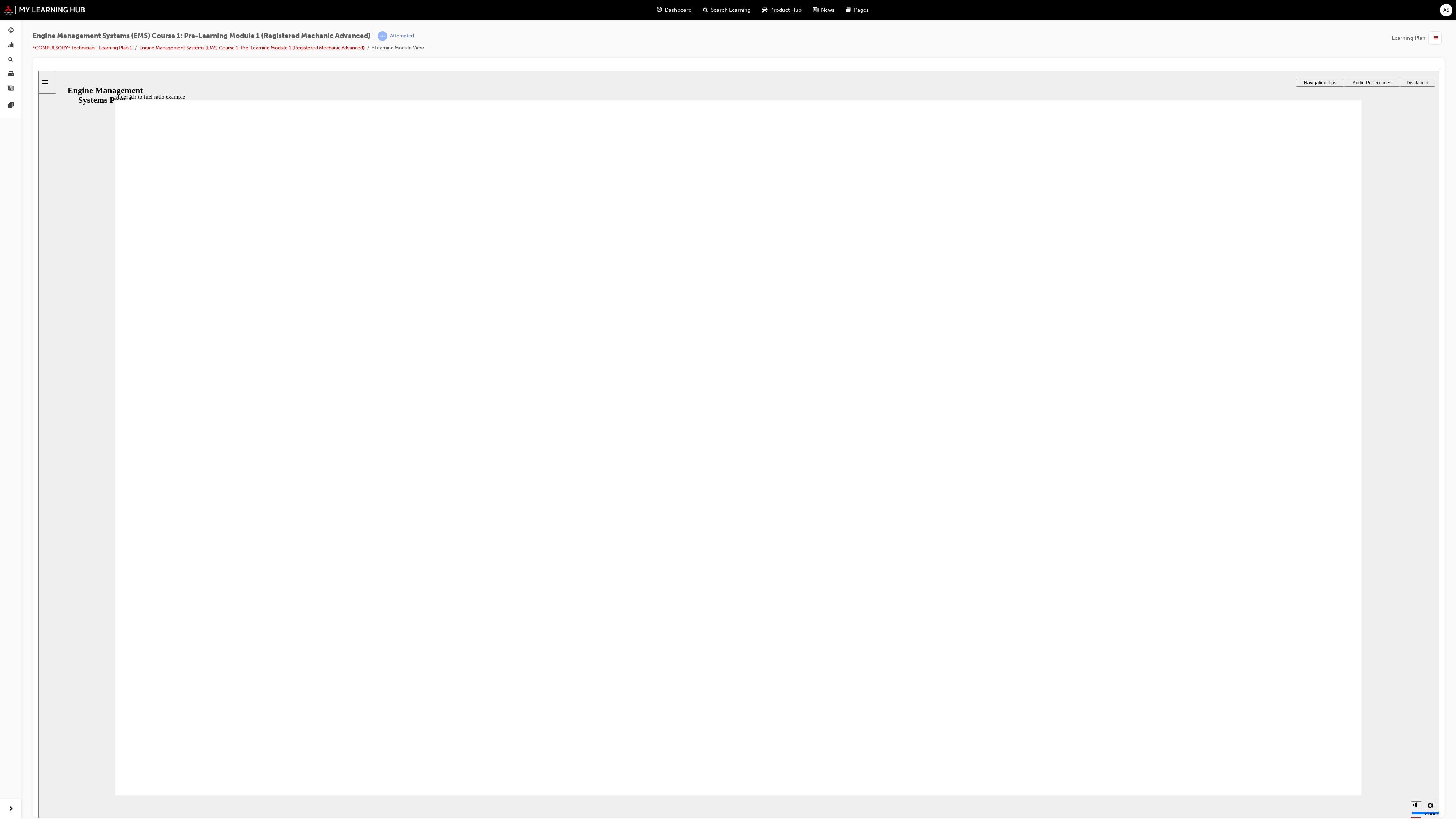 click 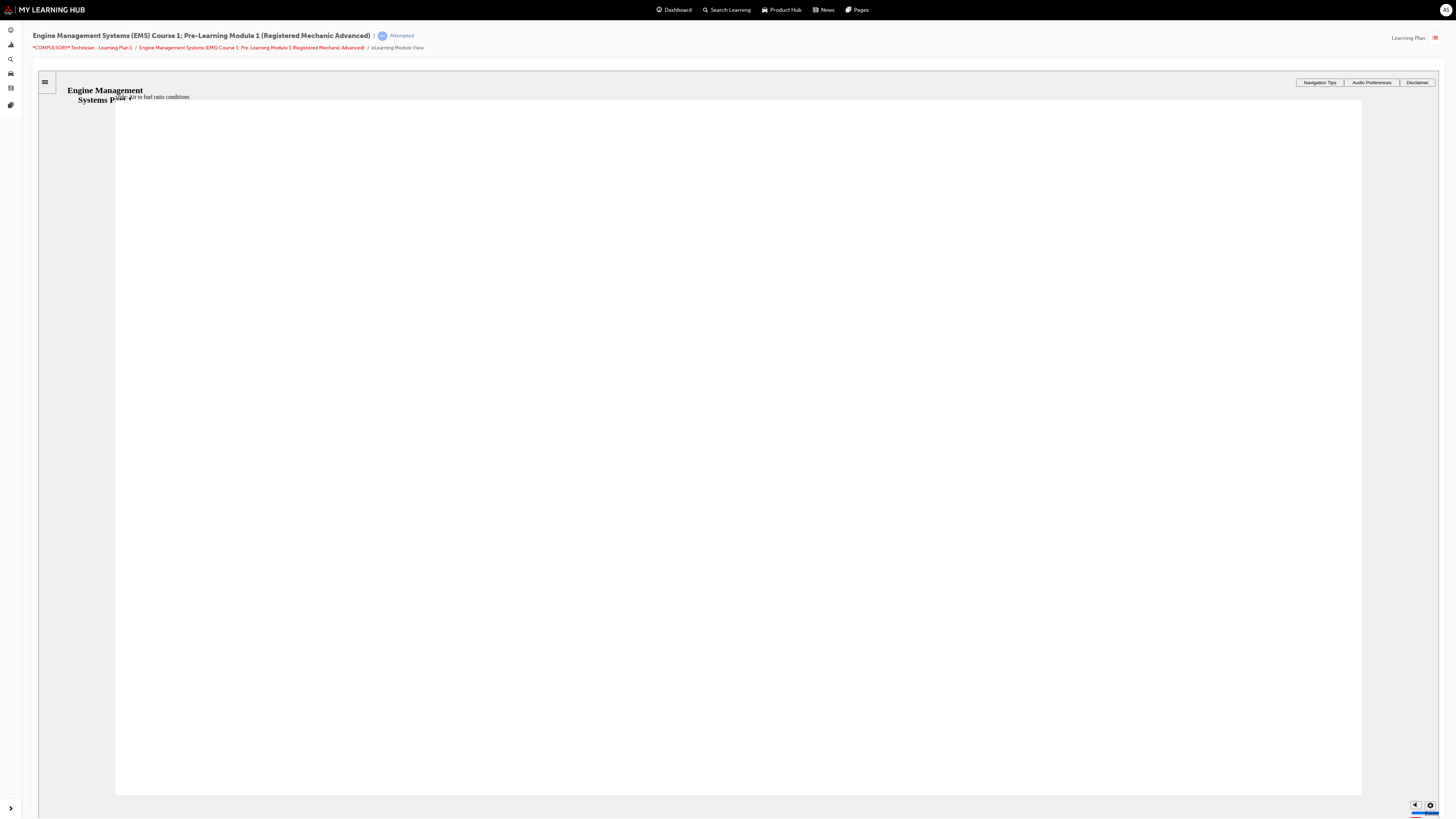 click 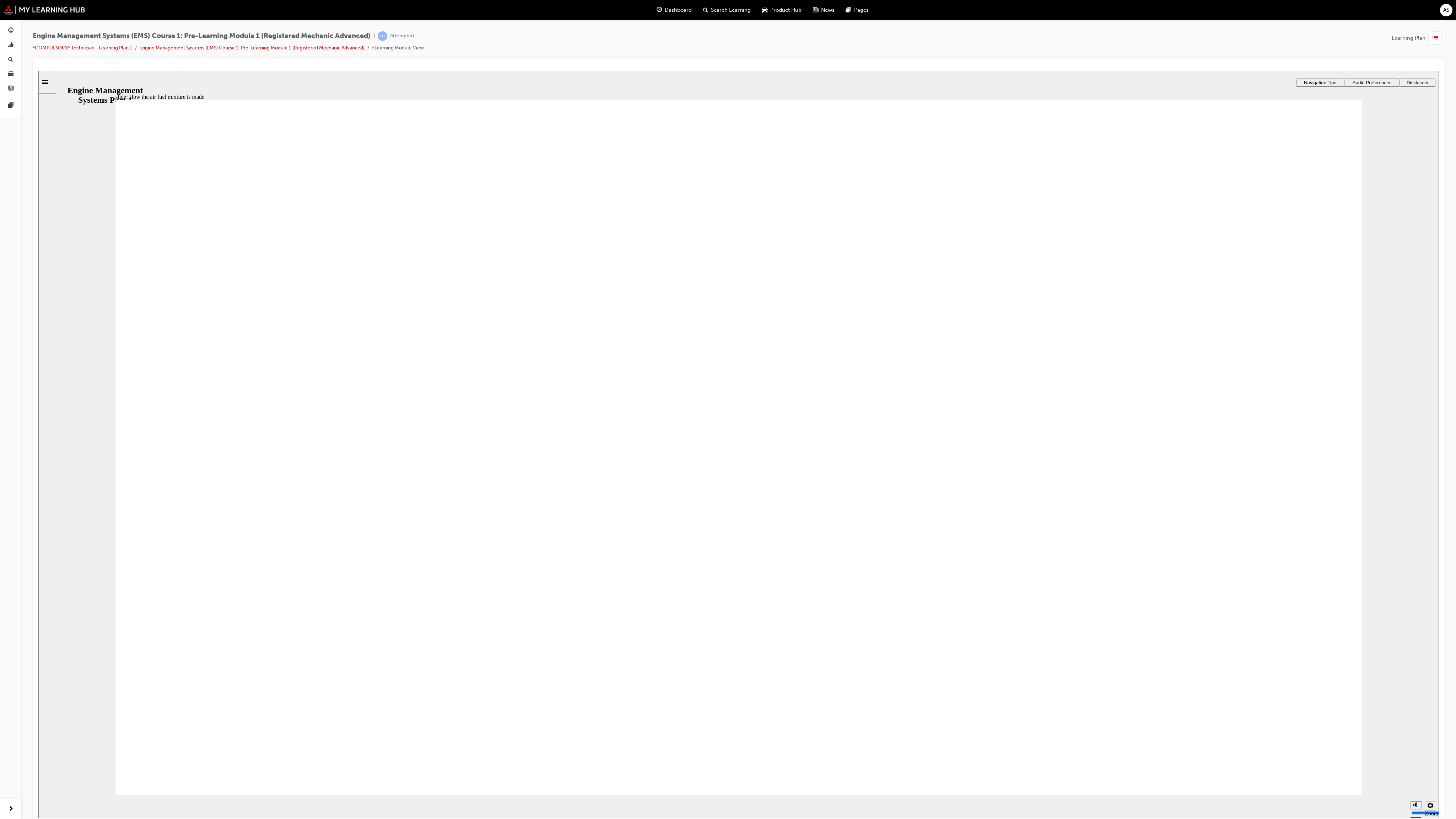 click 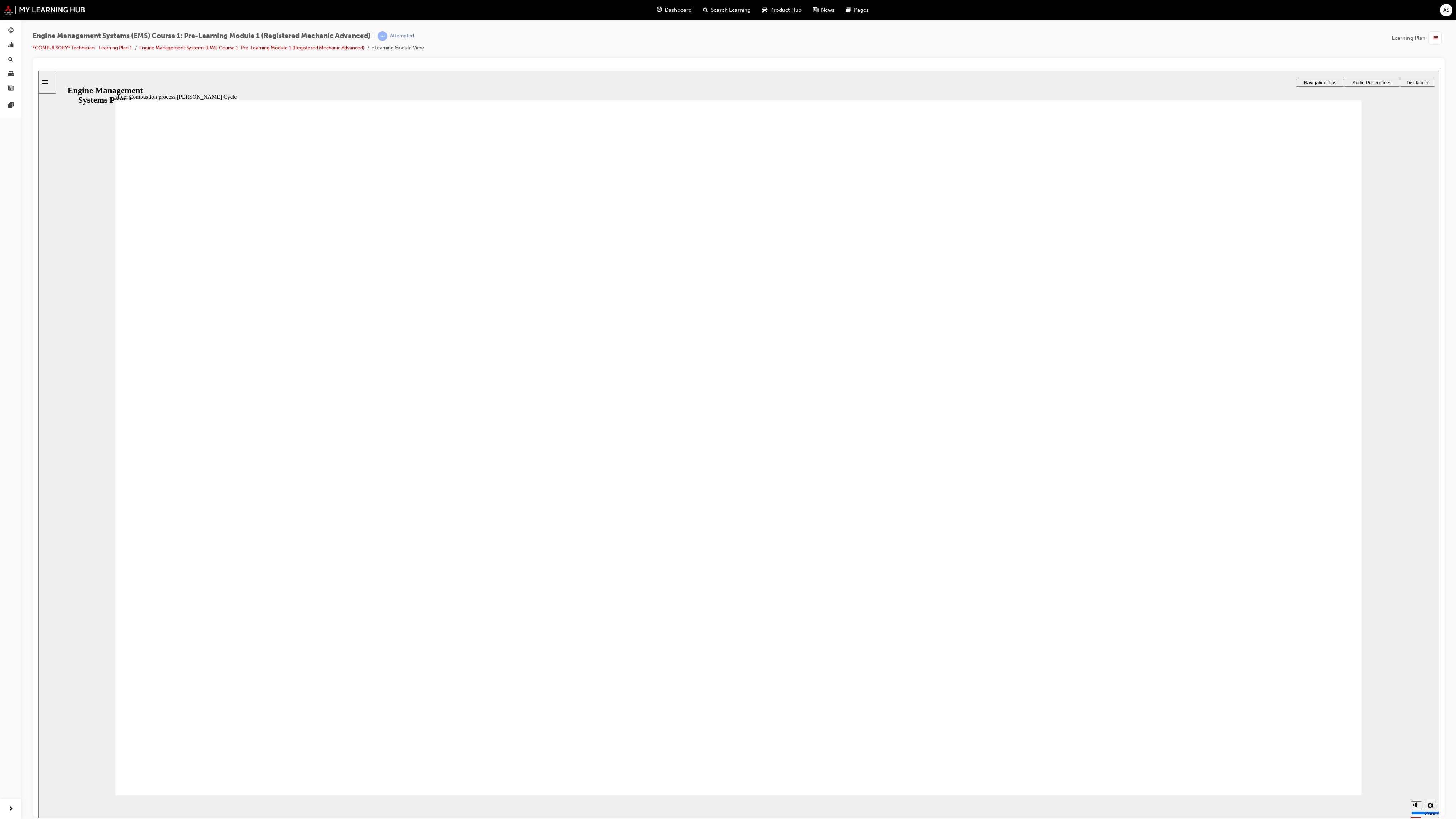 click on "Back Back Back" at bounding box center [1115, 3534] 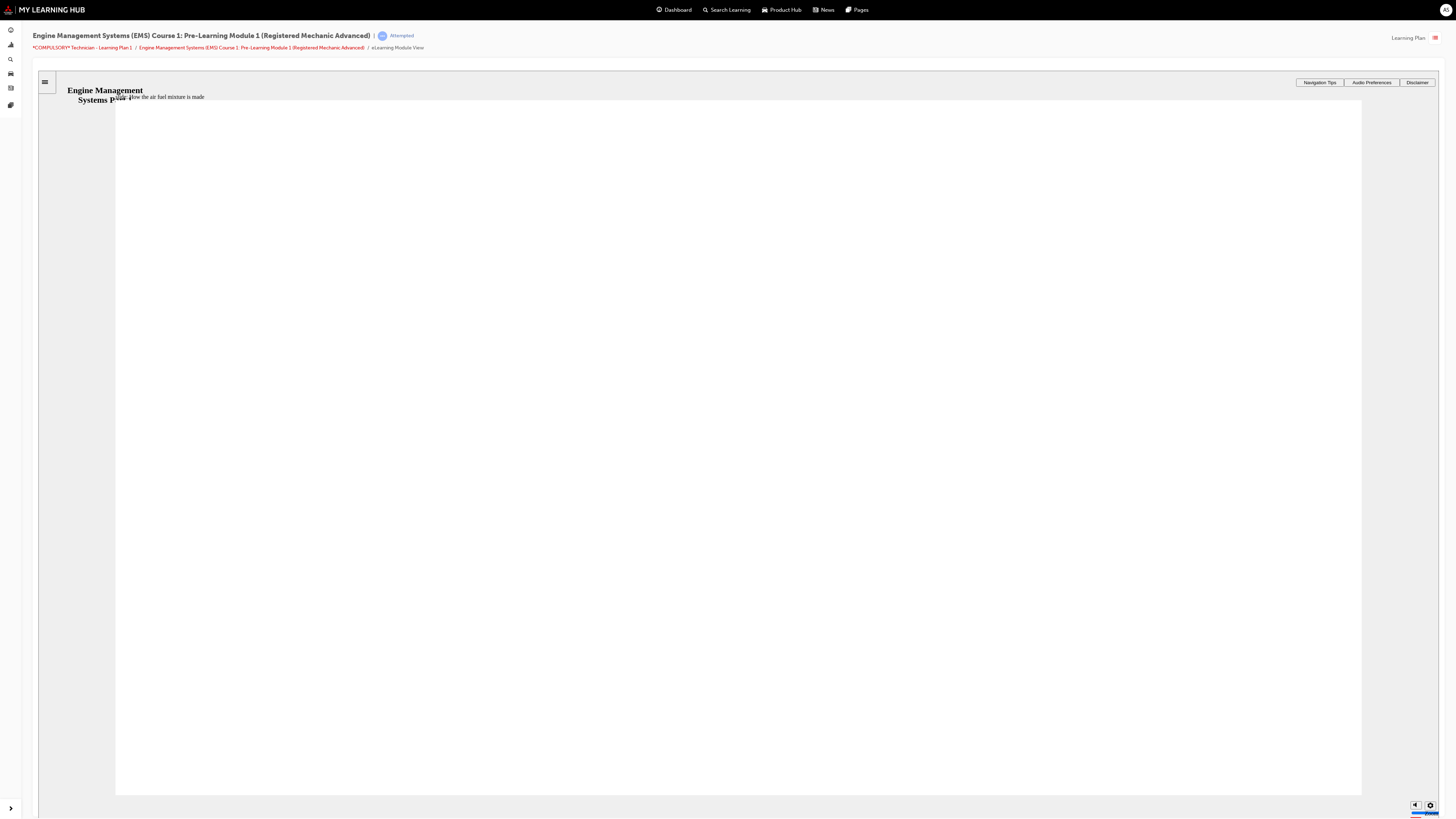 click 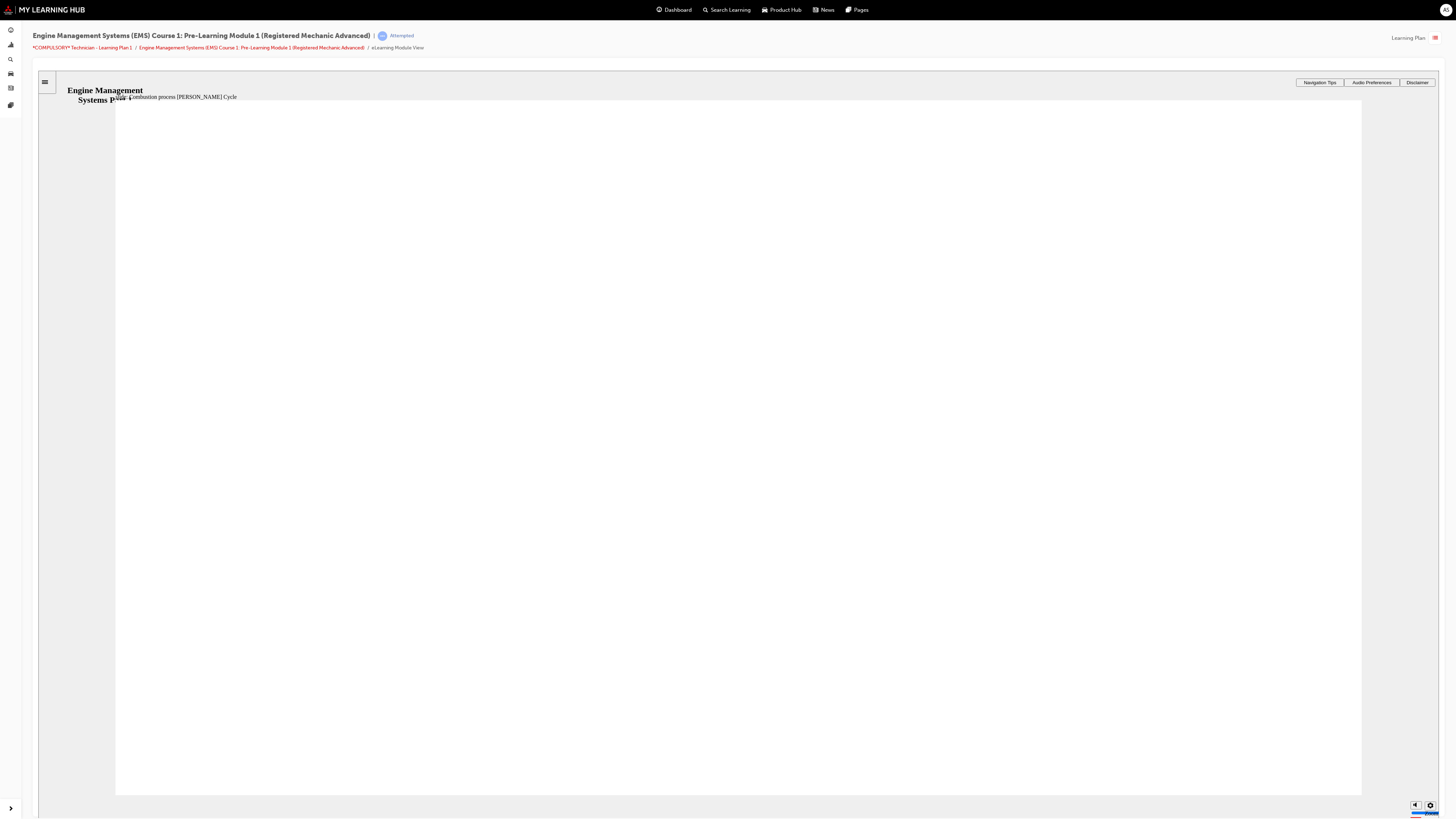 click 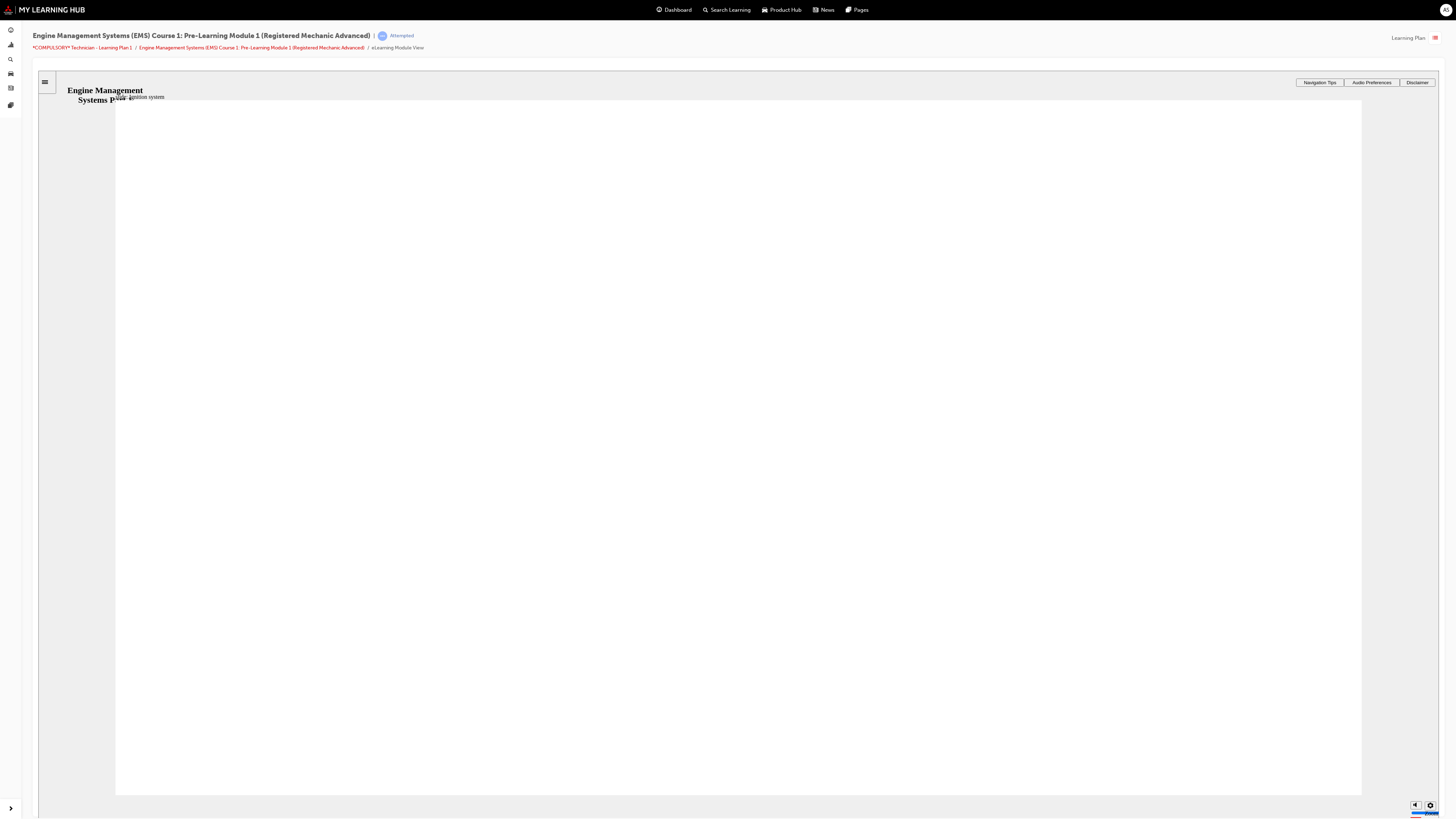 click 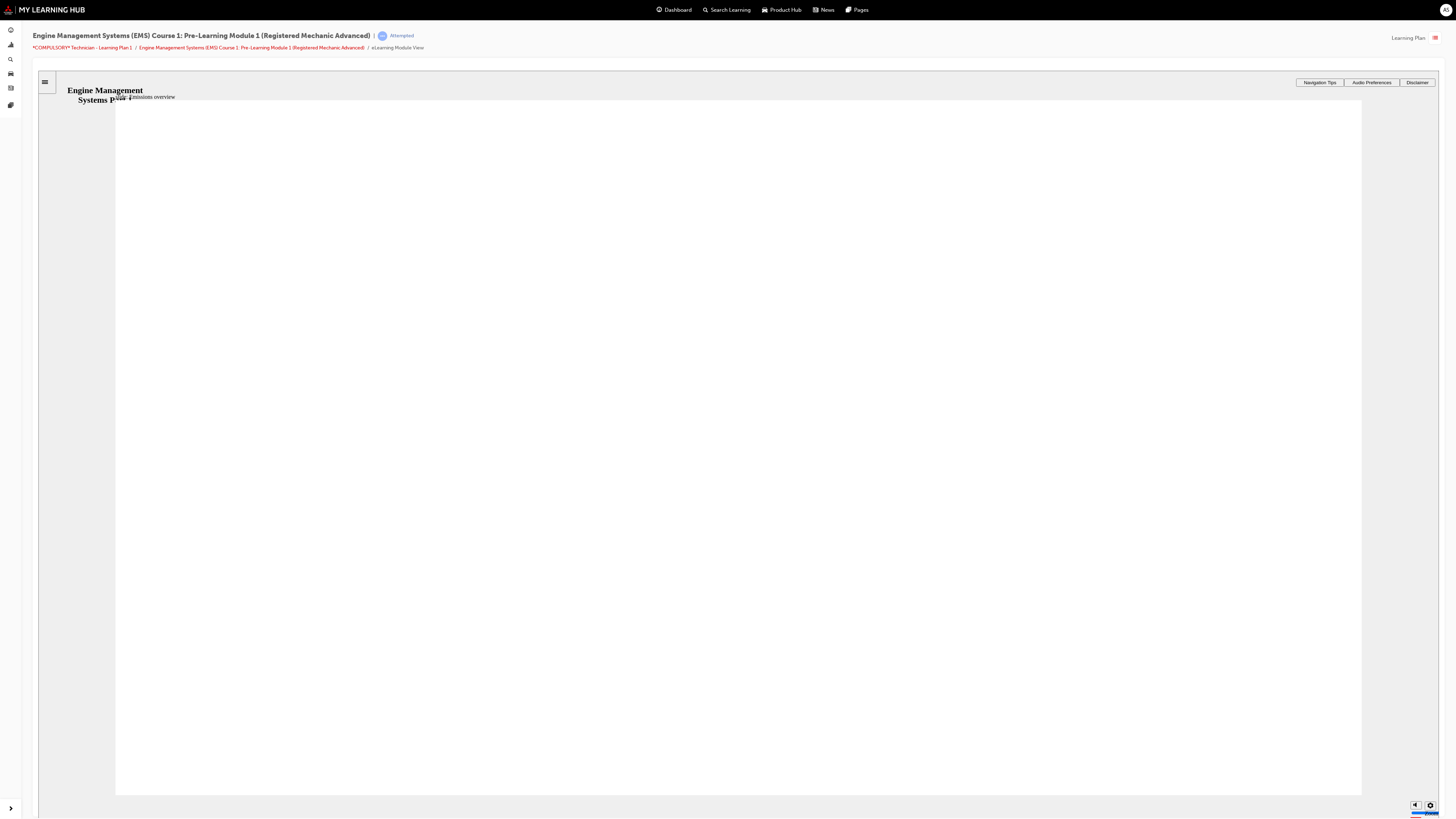 click on "Back Back Back" at bounding box center (1115, 3129) 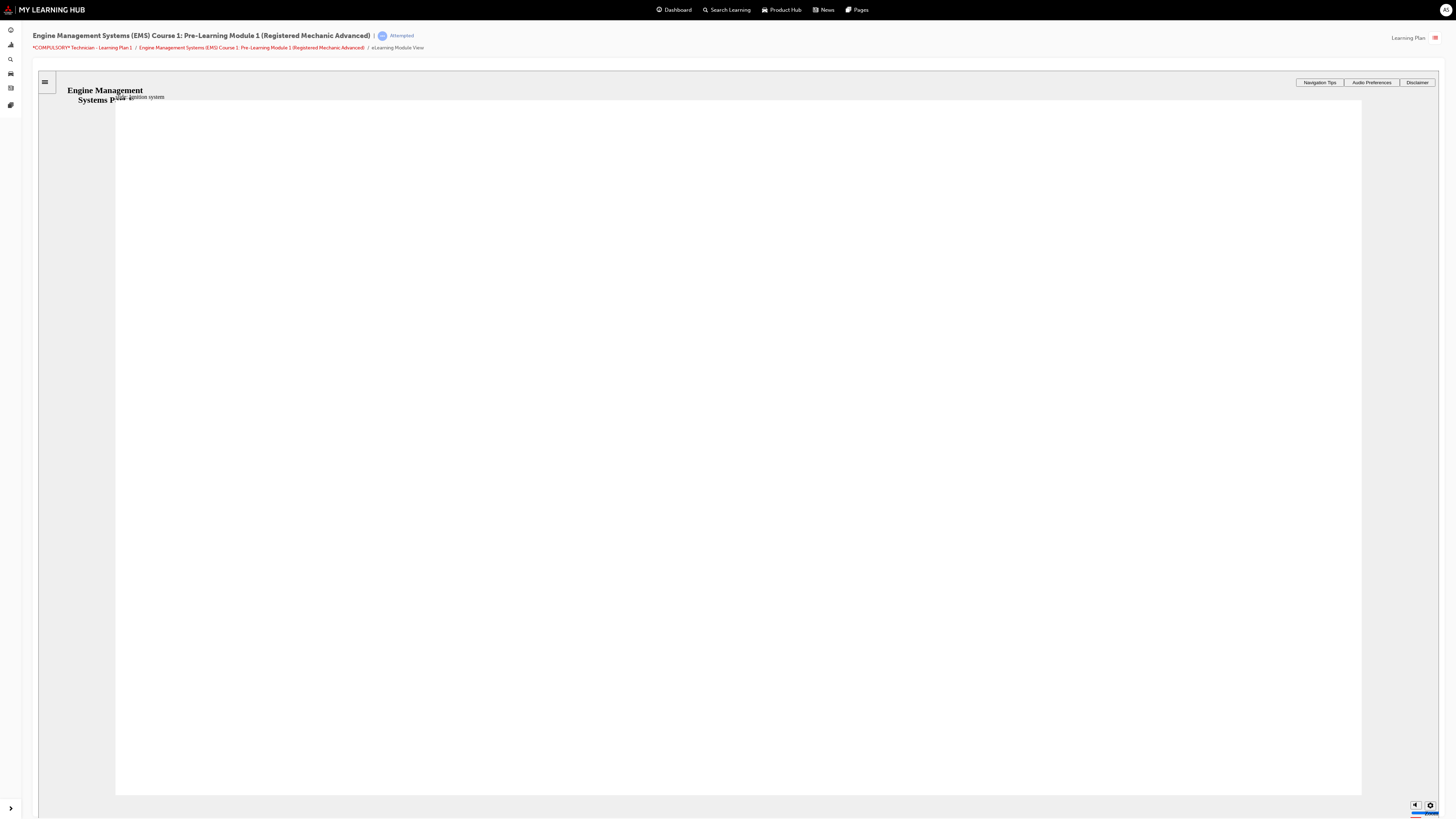 click 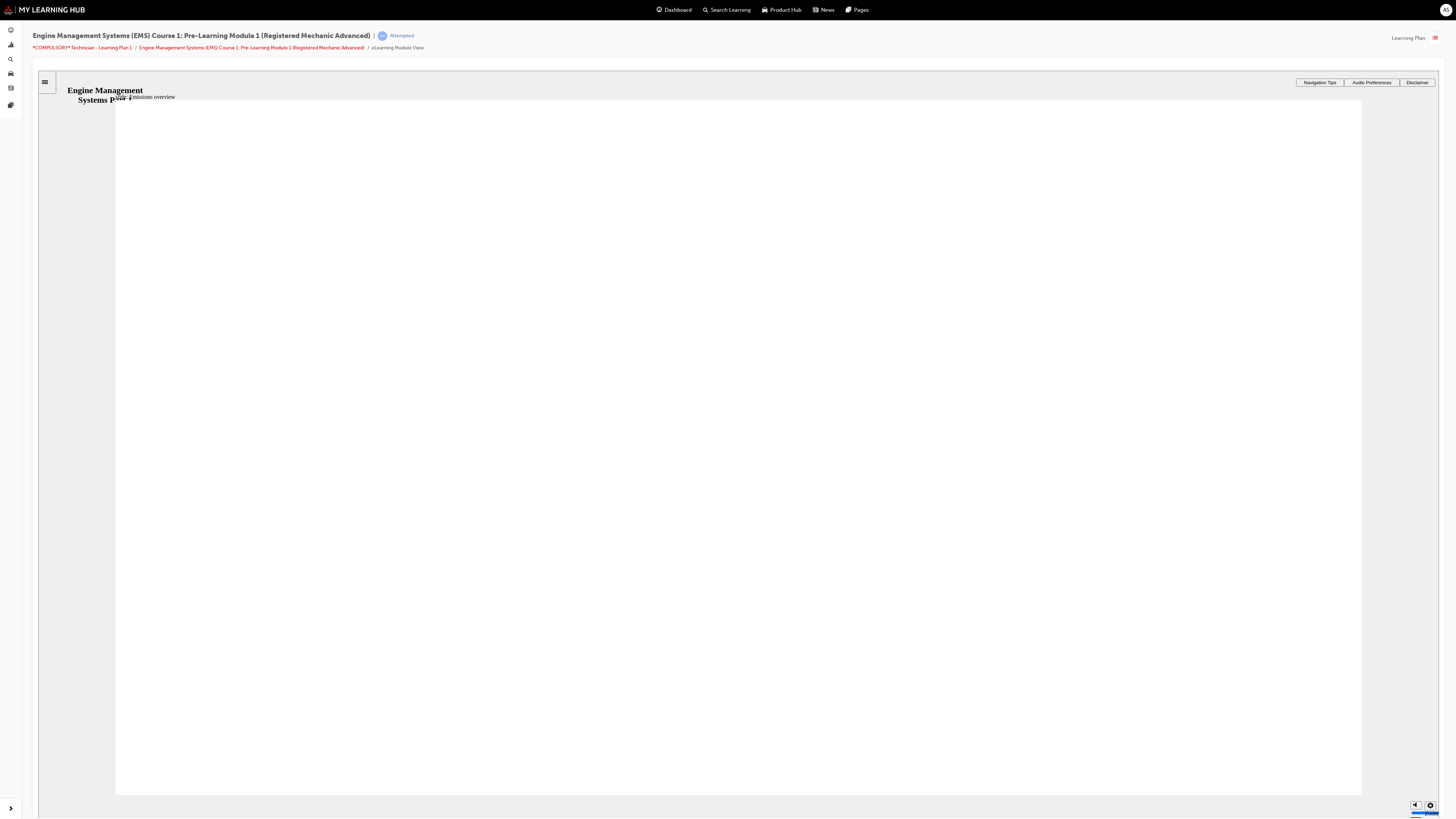 click 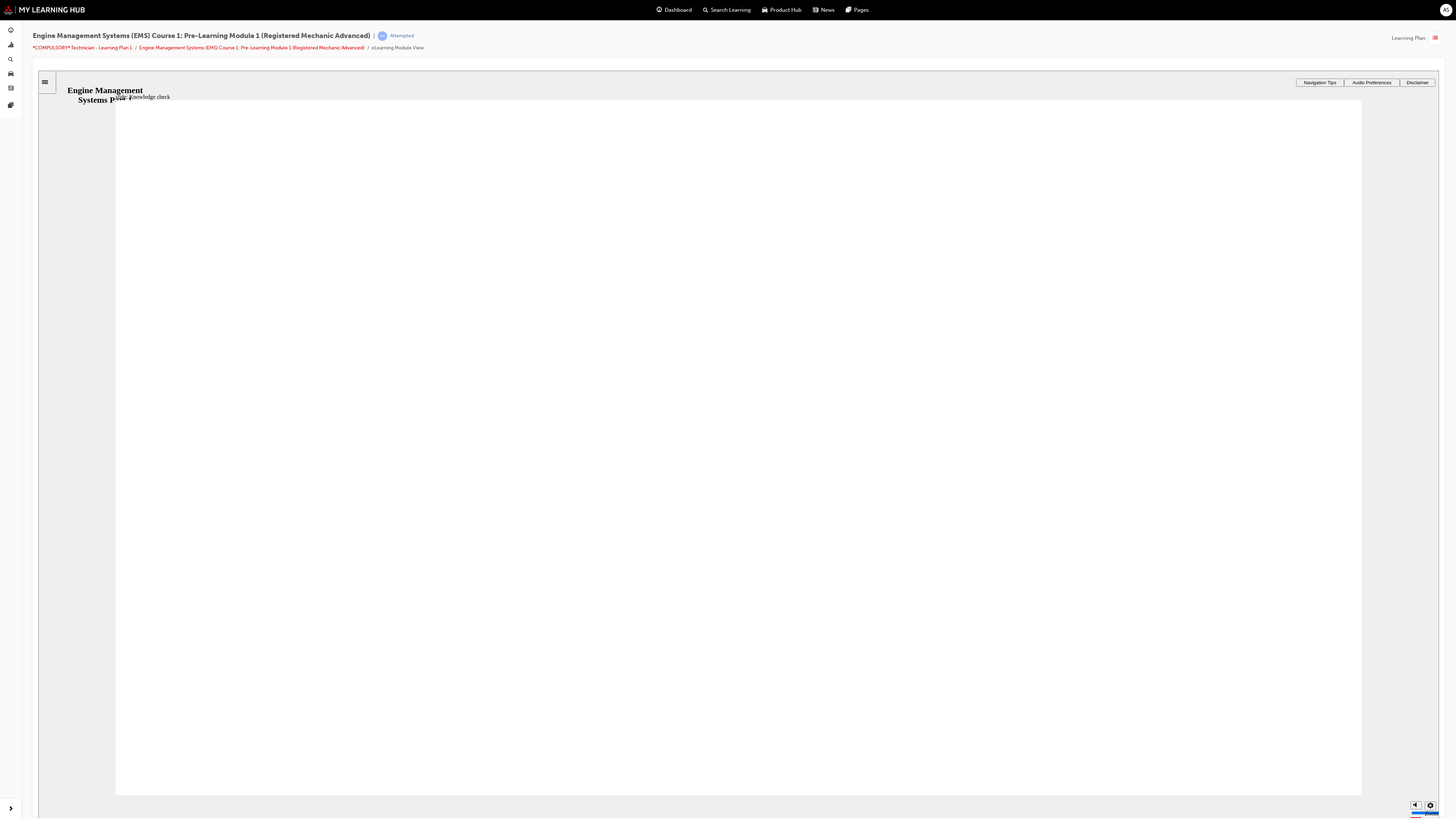 drag, startPoint x: 281, startPoint y: 383, endPoint x: 670, endPoint y: 611, distance: 450.8936 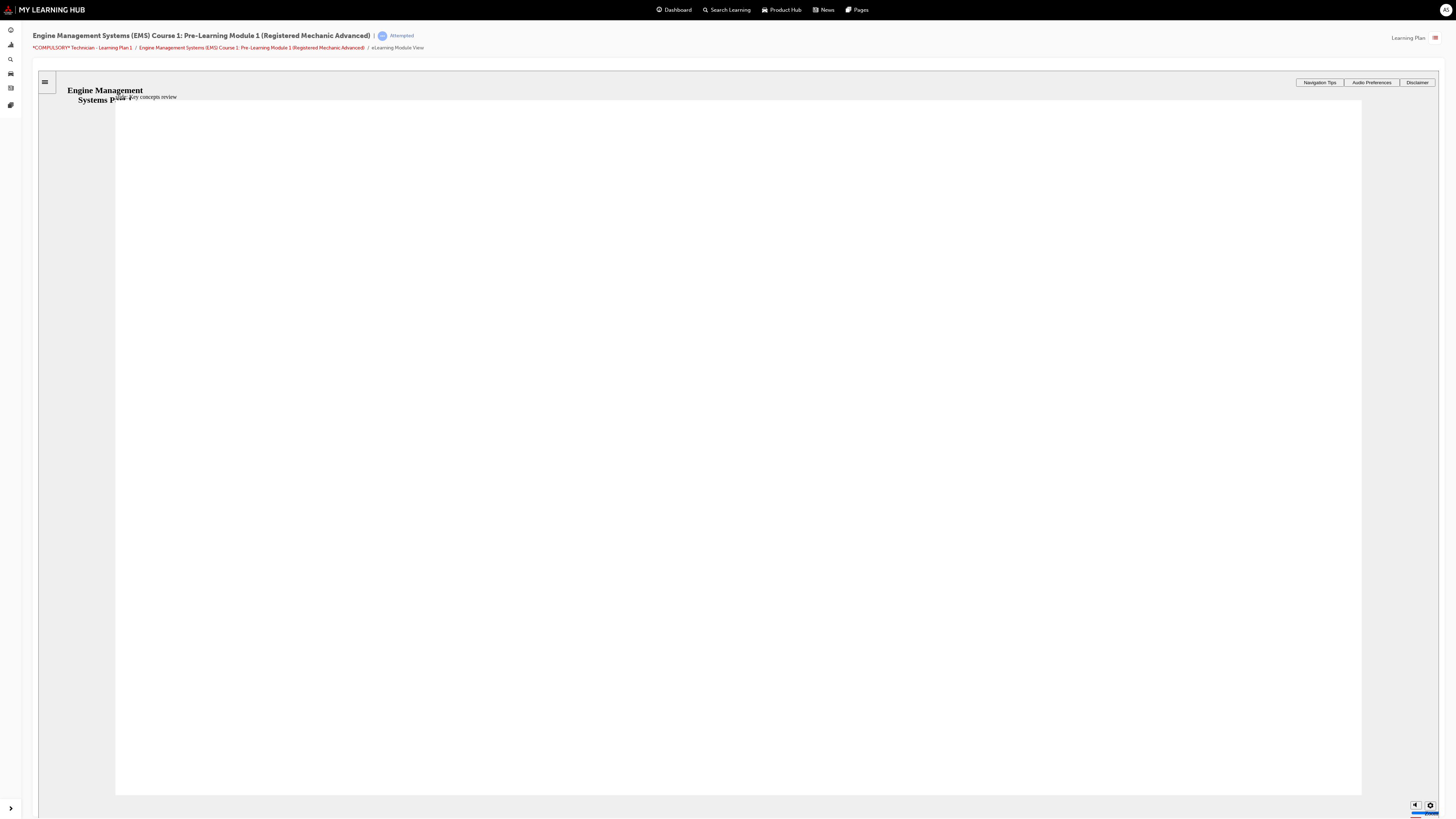 click 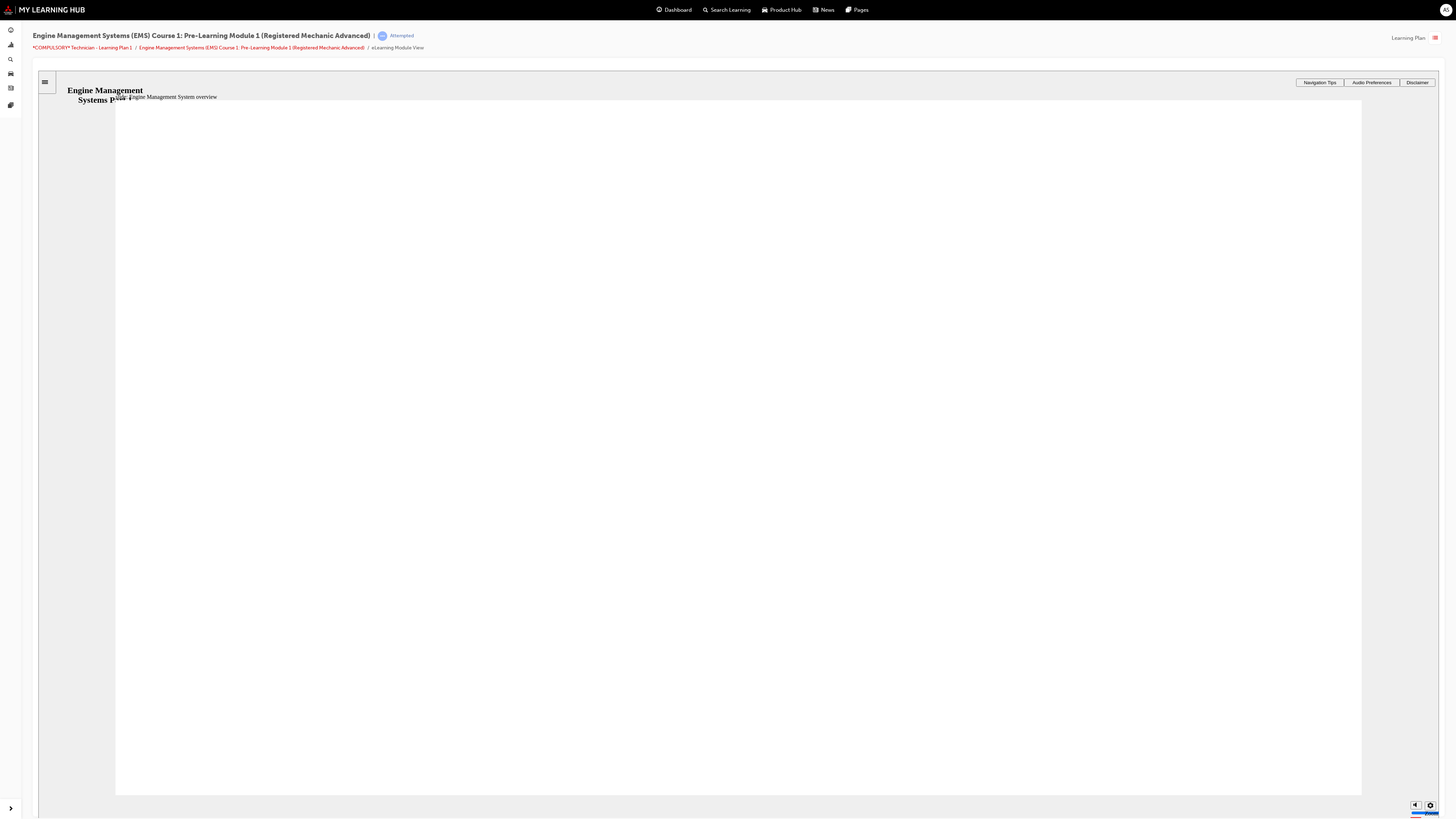 click 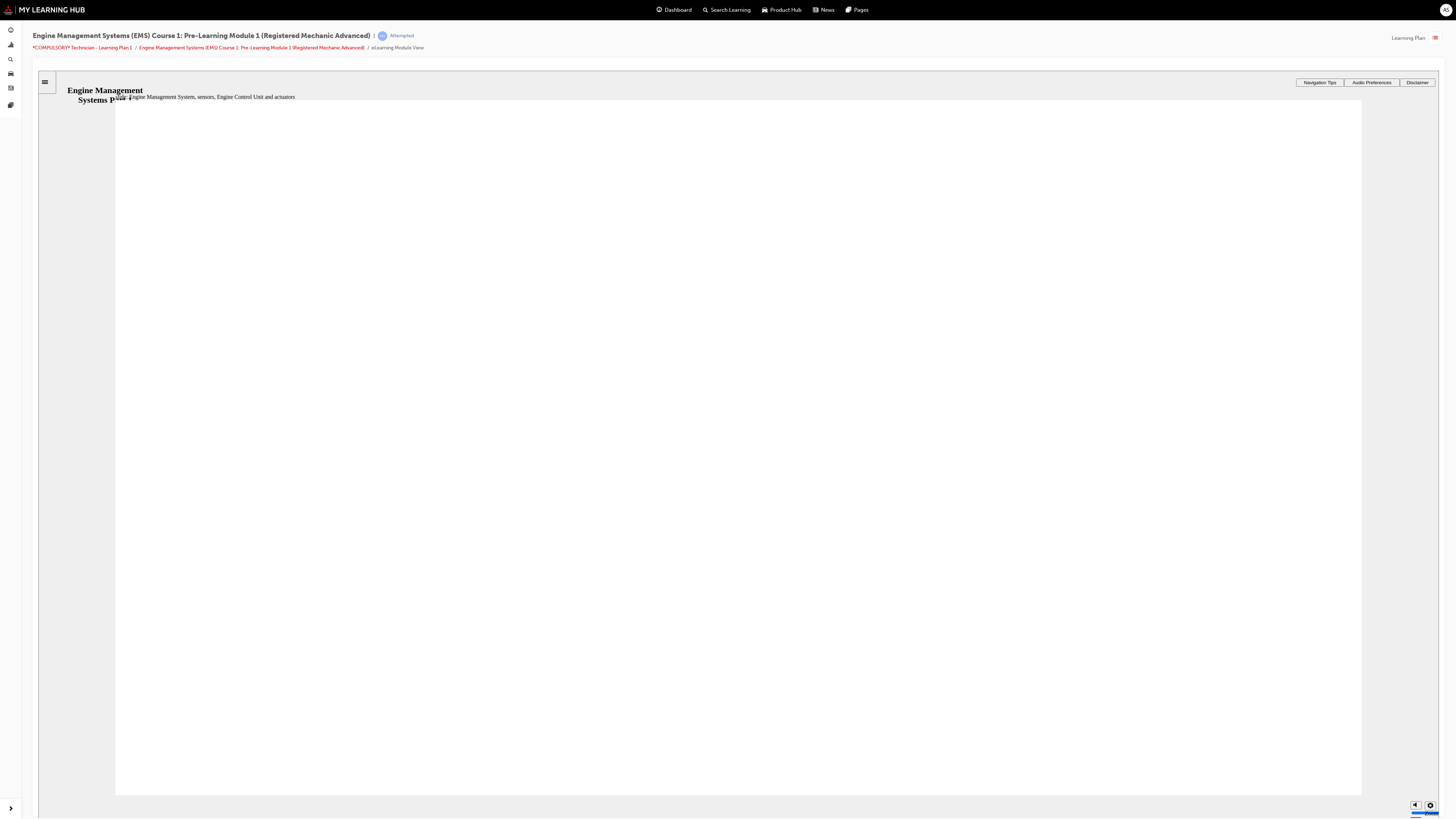 click 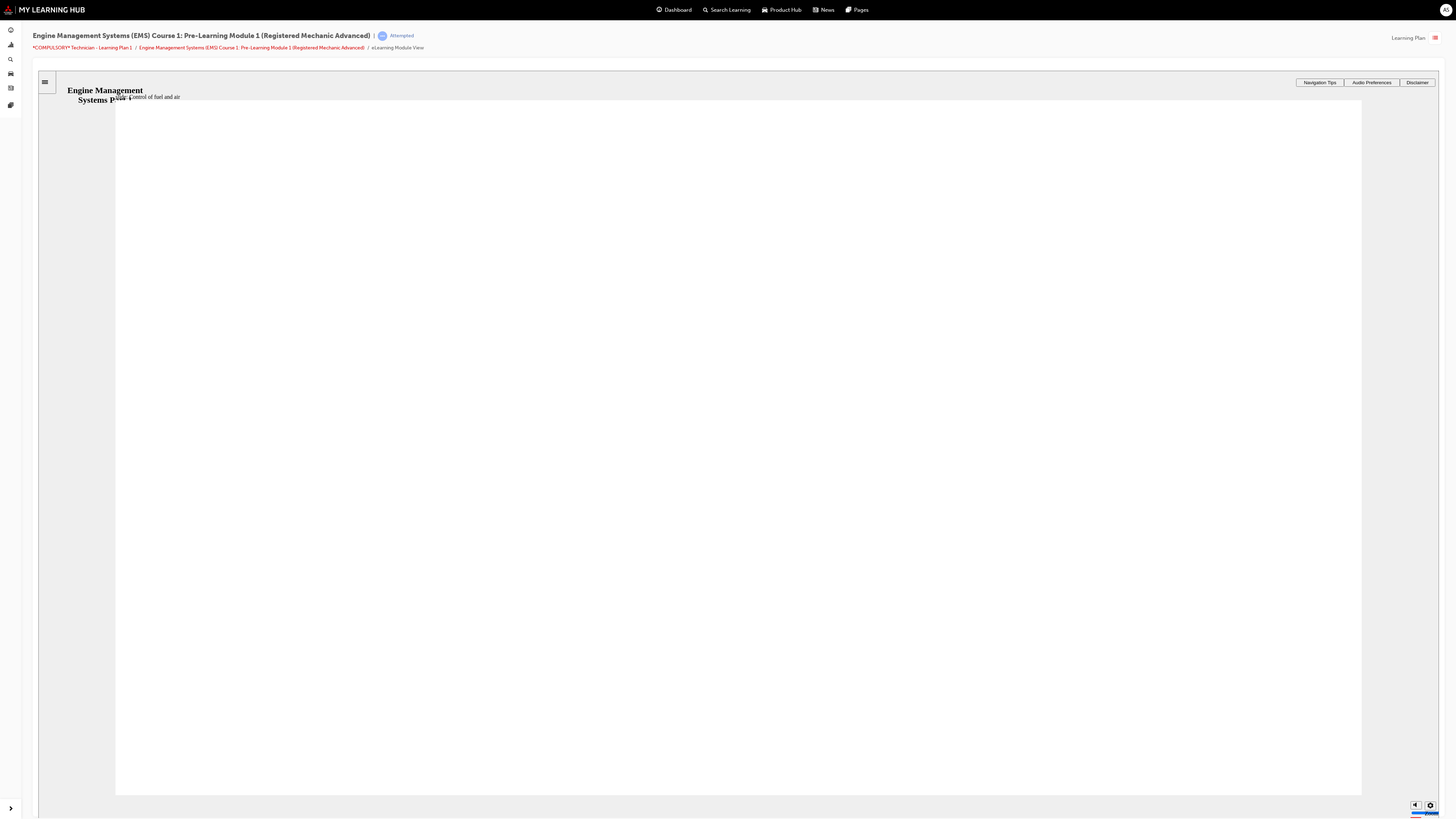 click 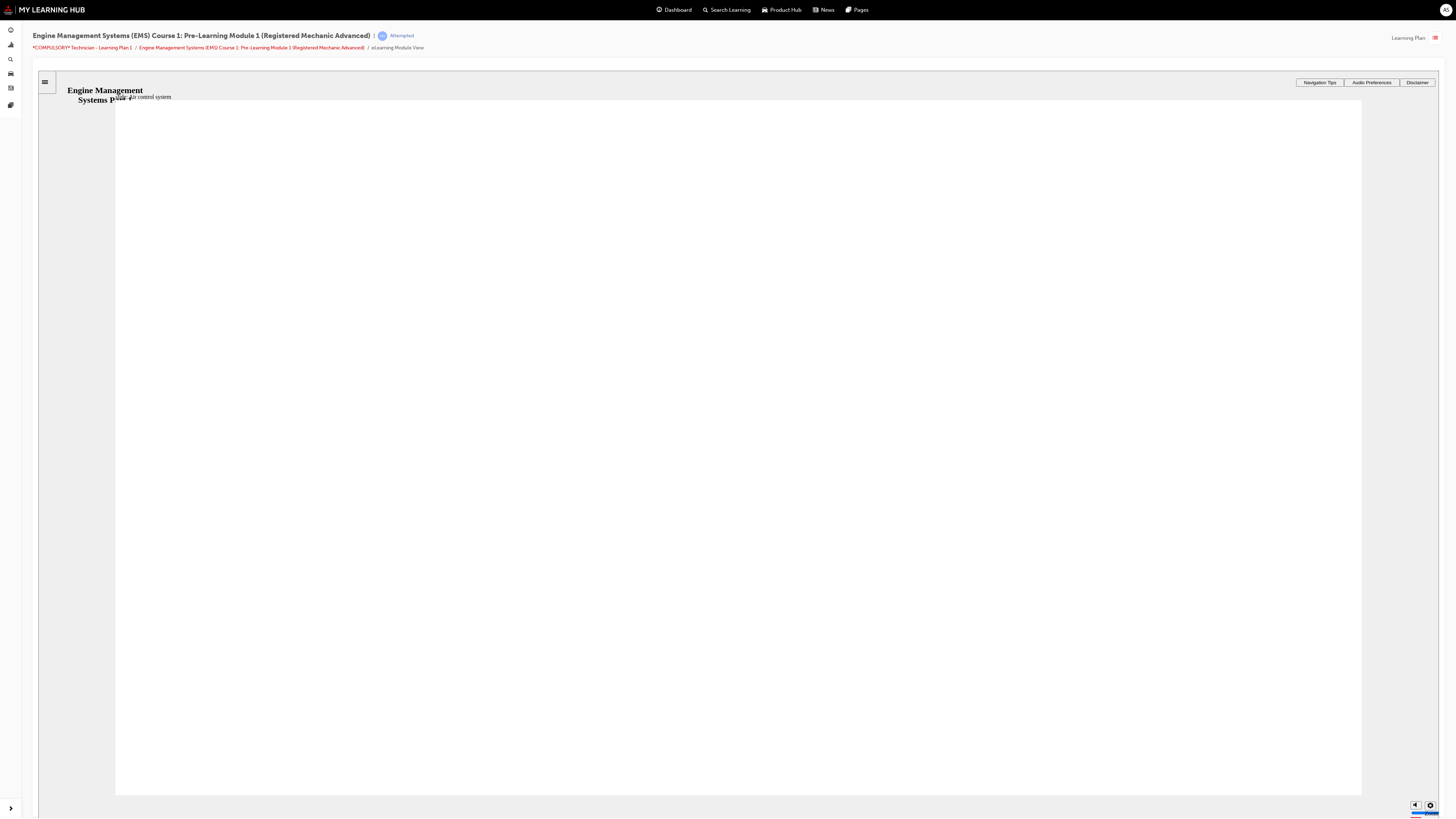 click 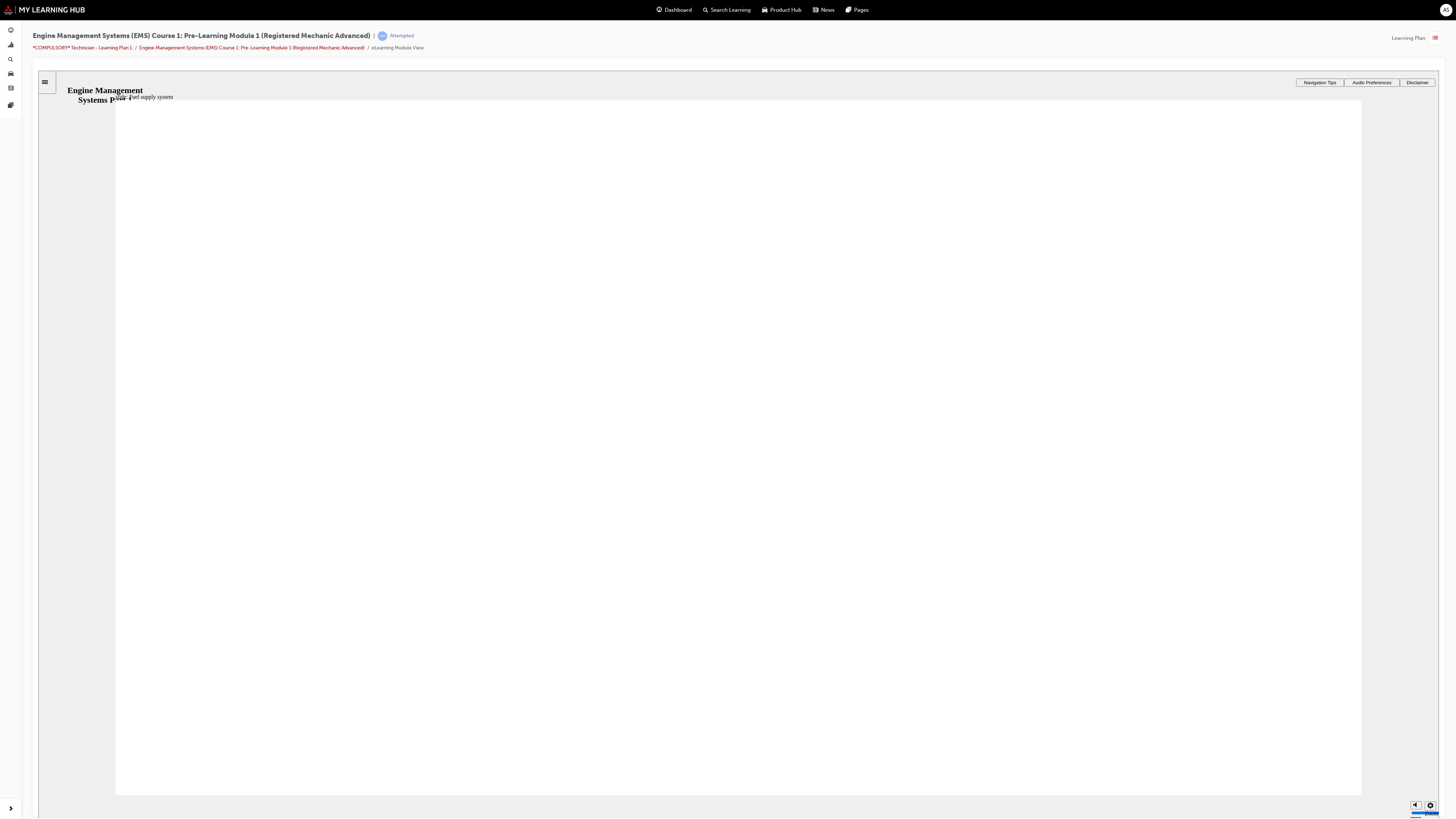 click 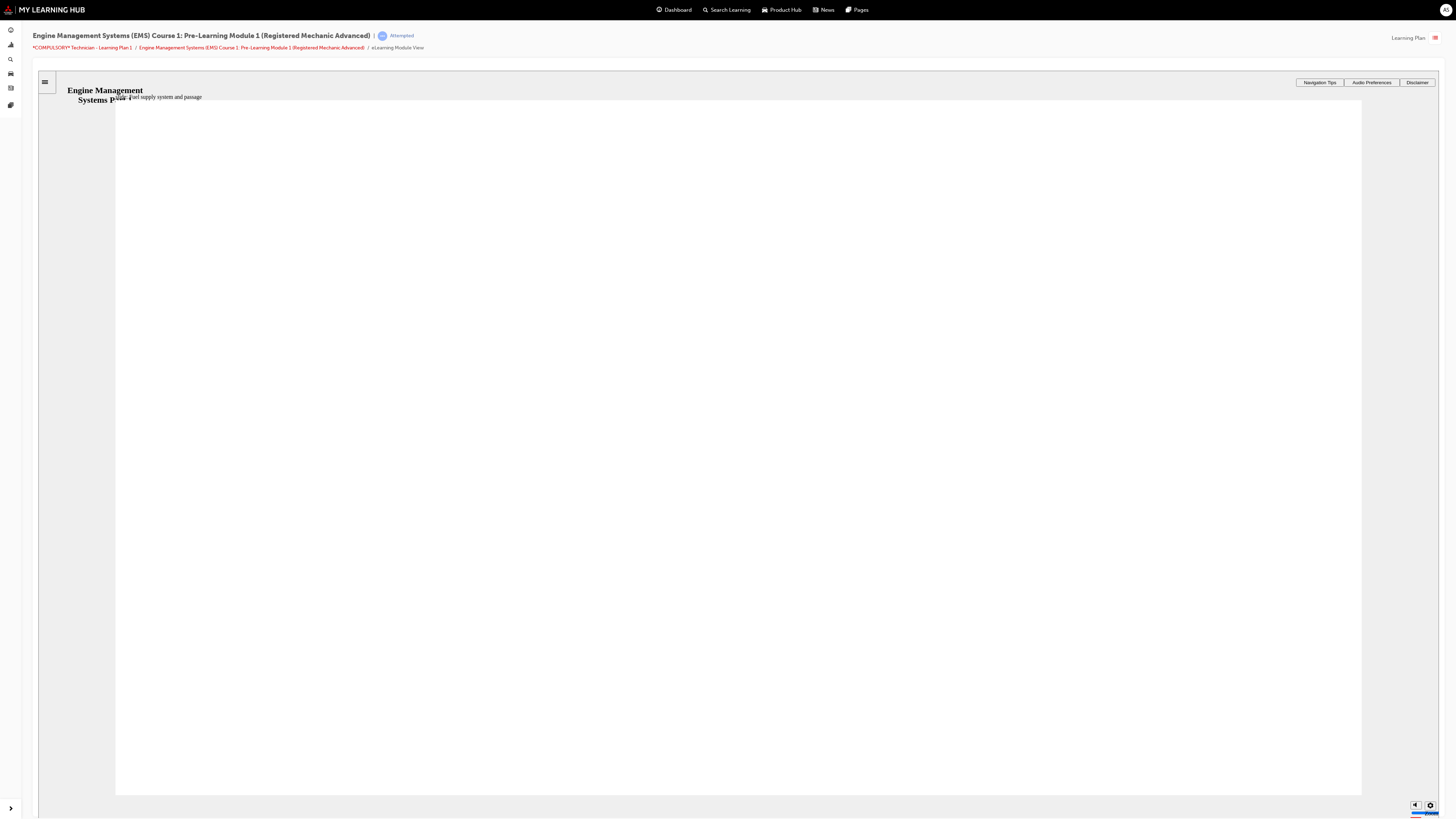 click 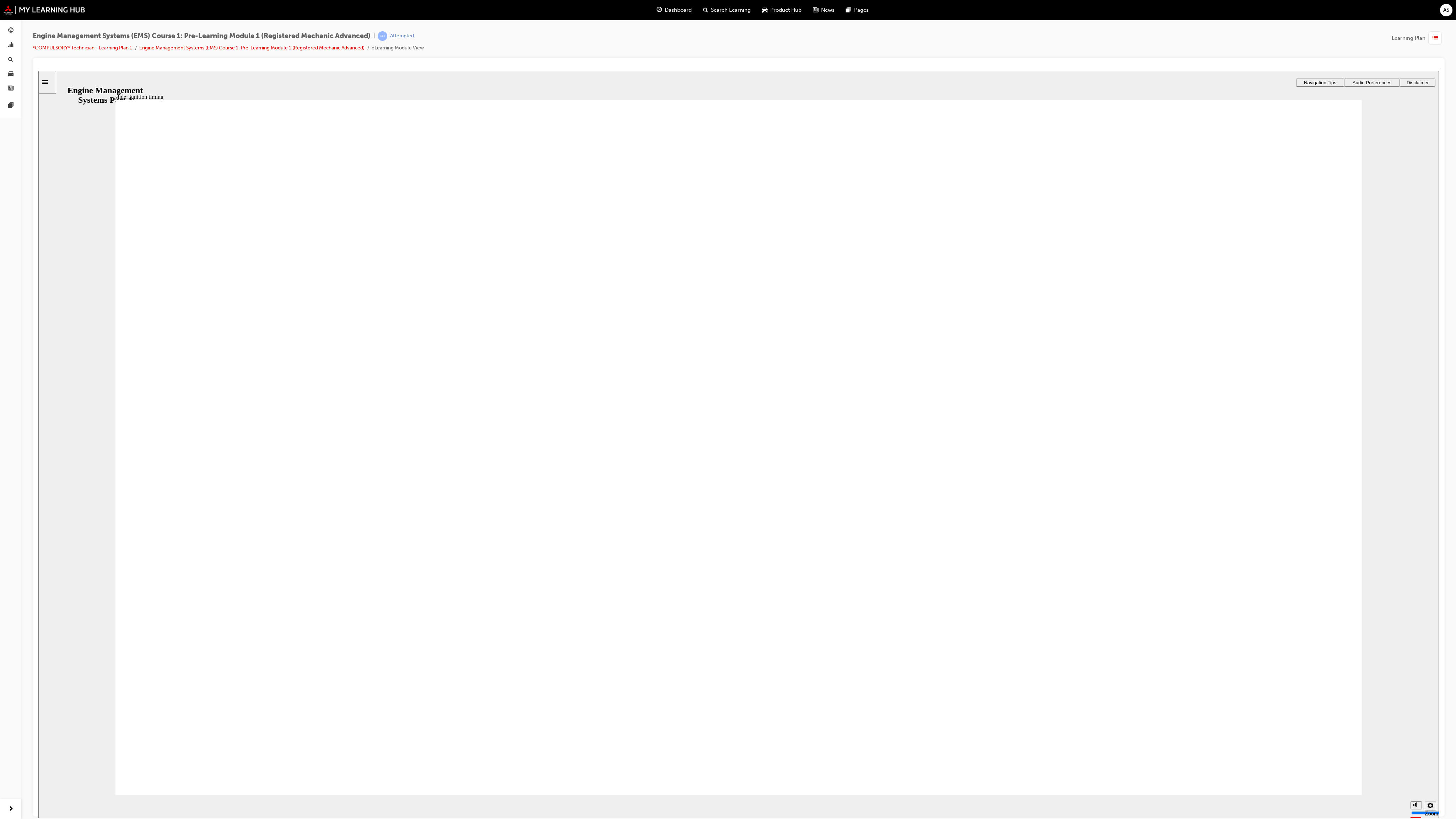 click 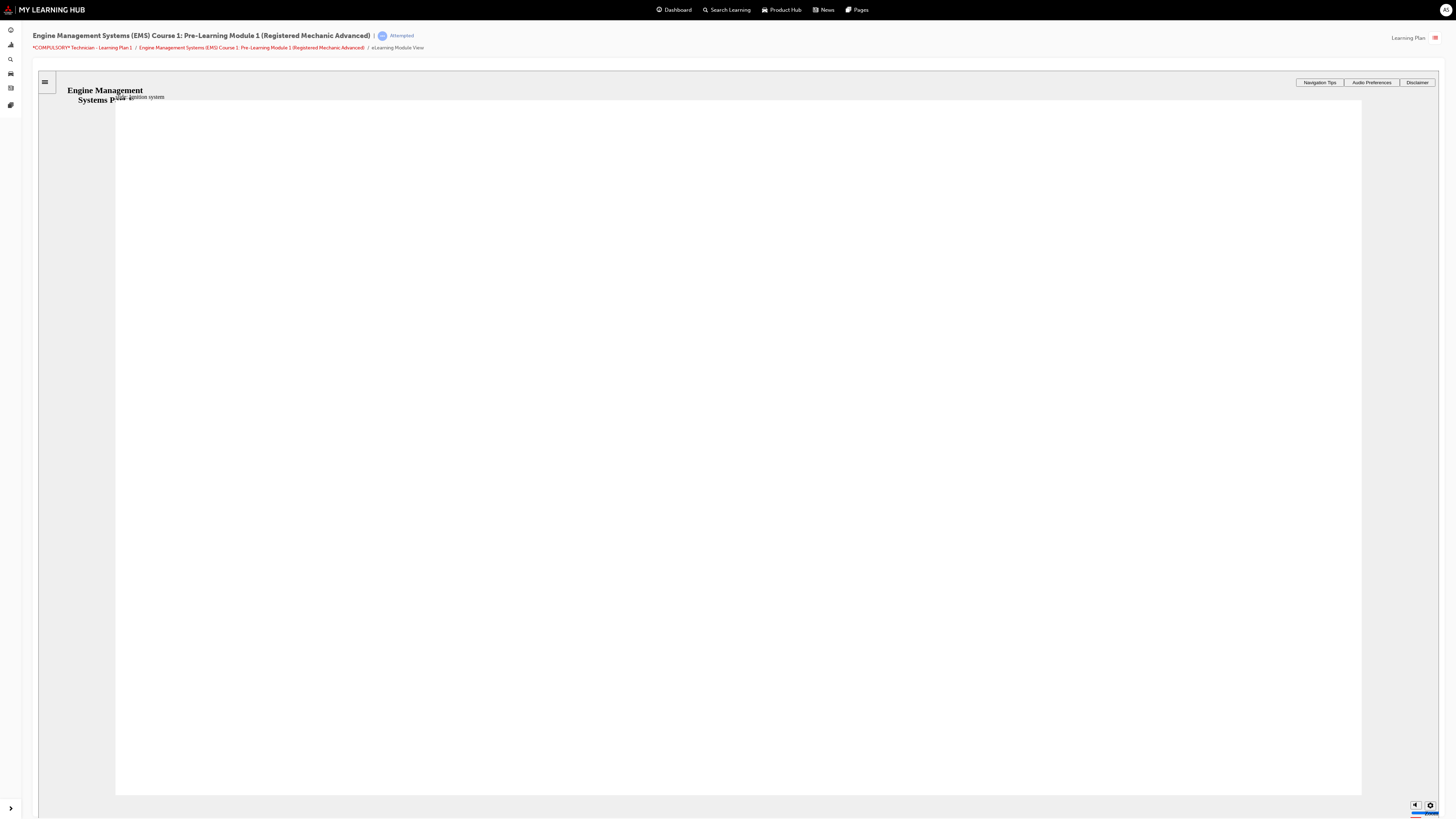 click 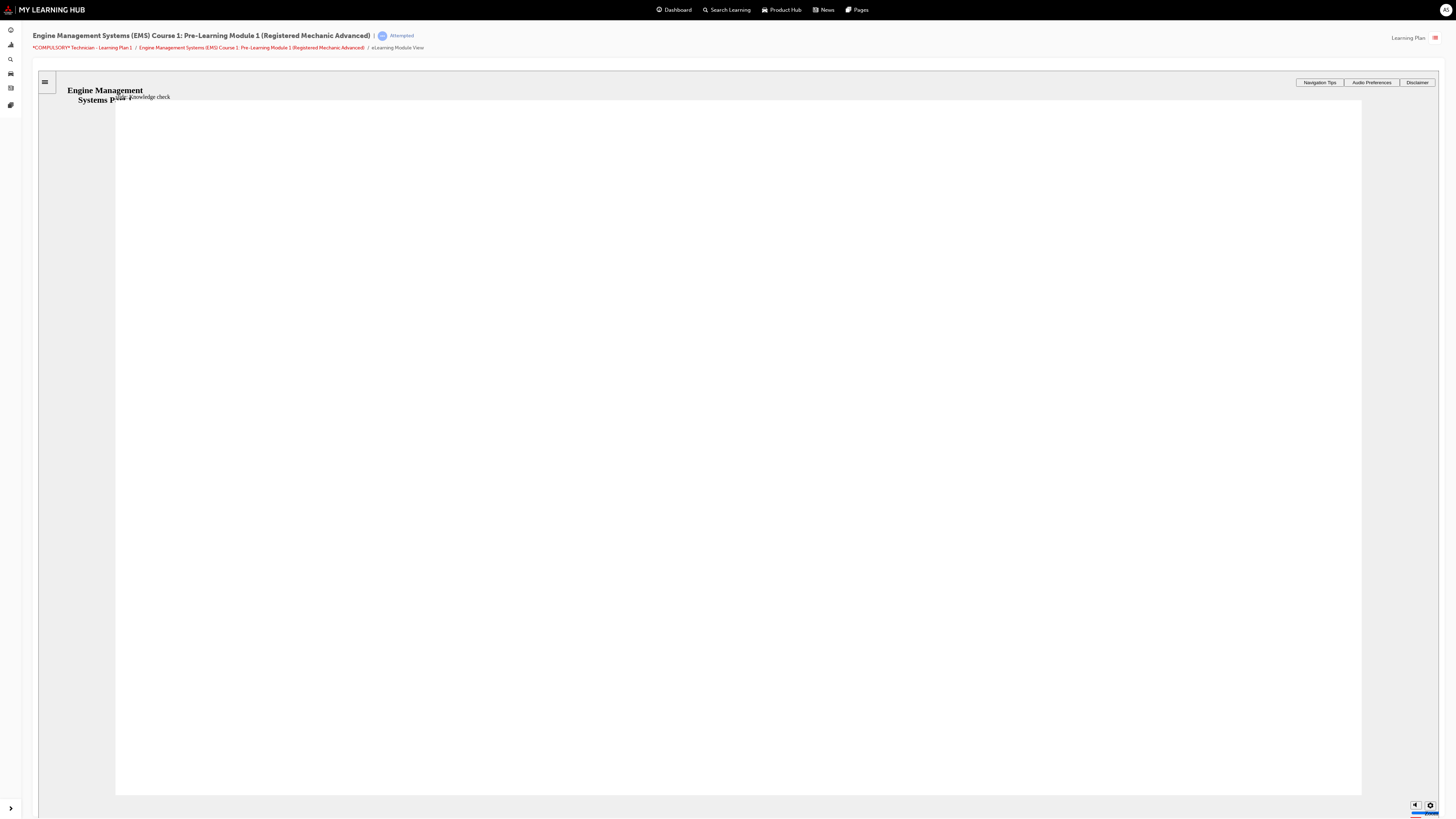 click 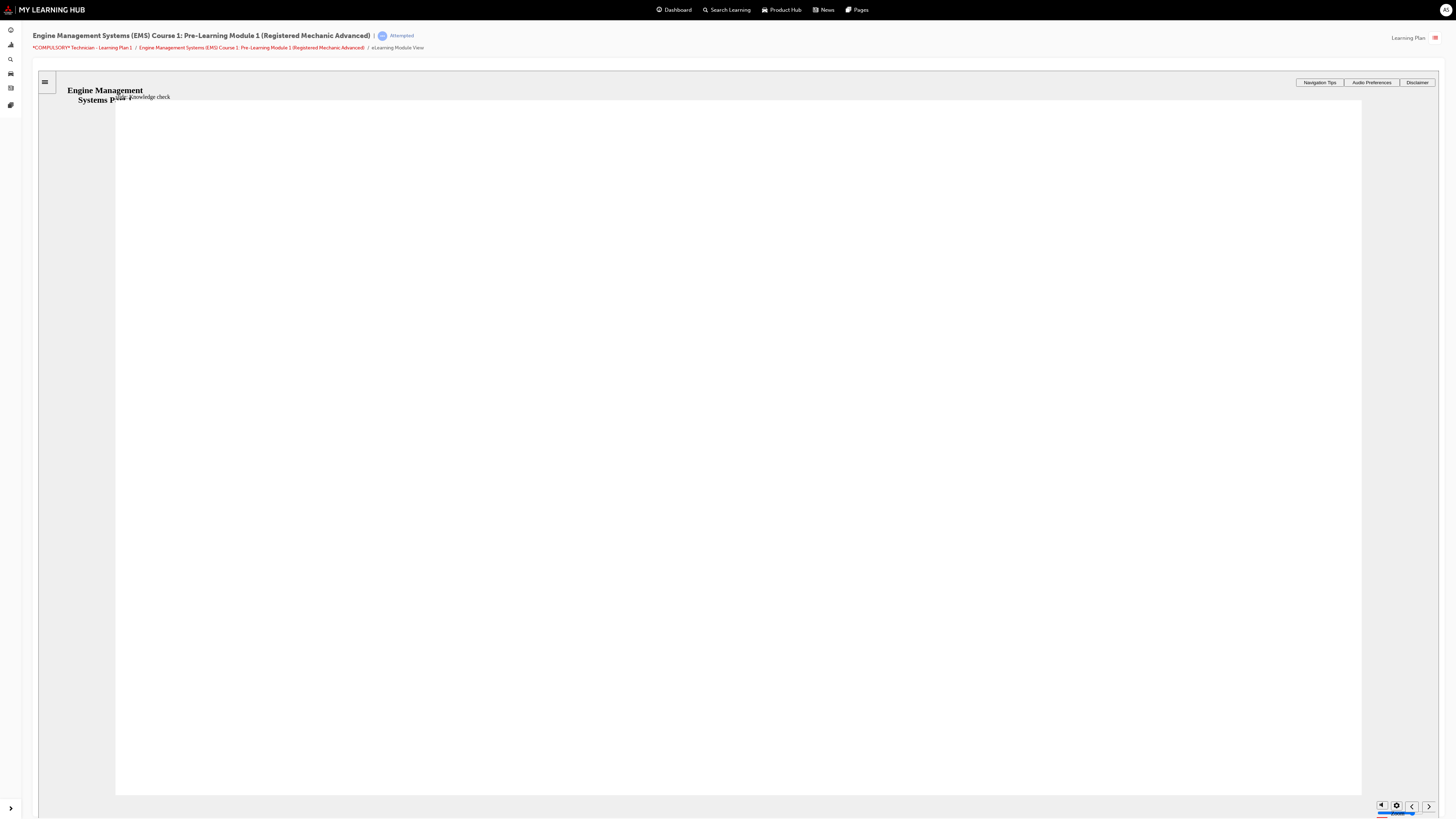 click 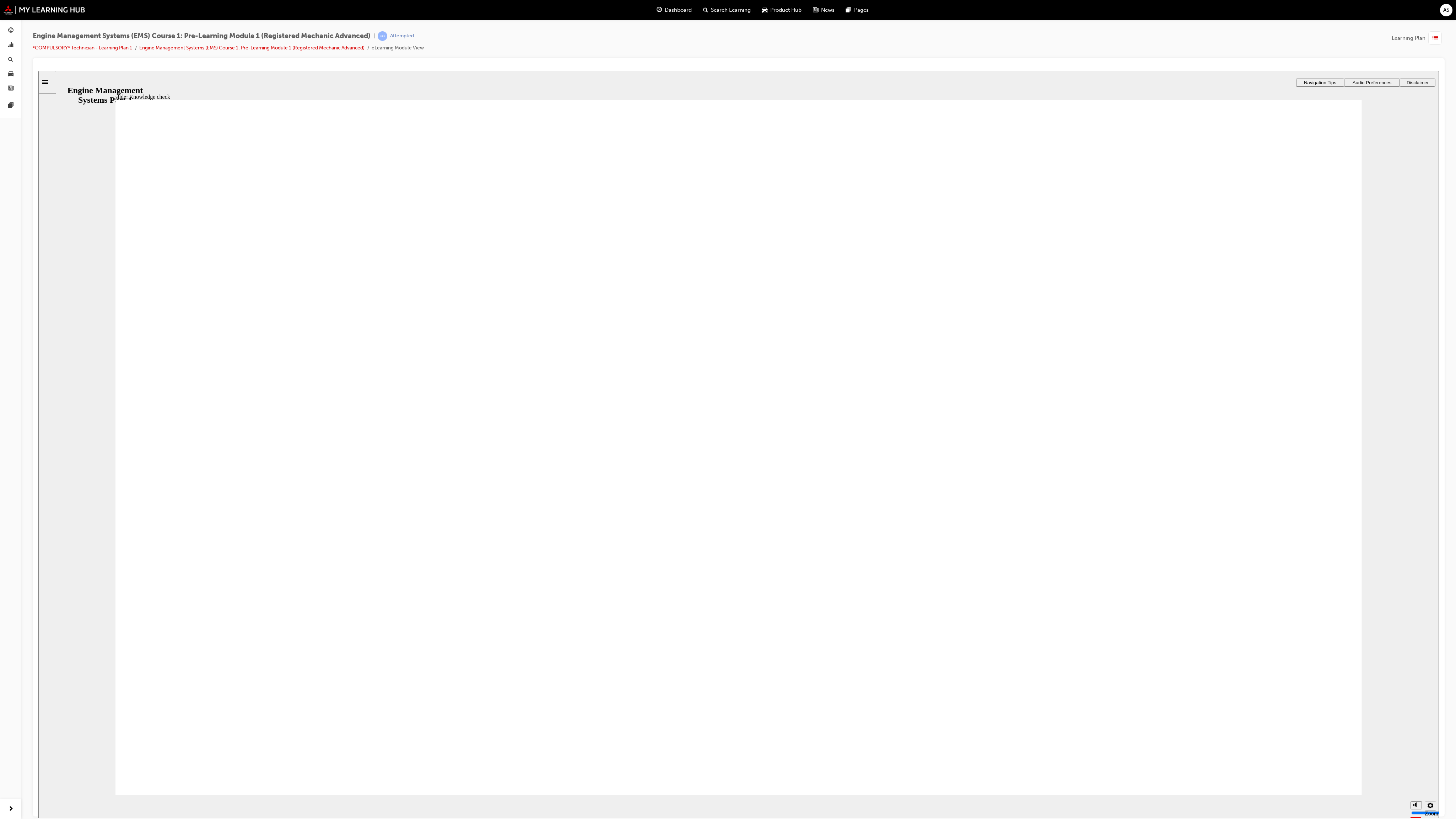 click 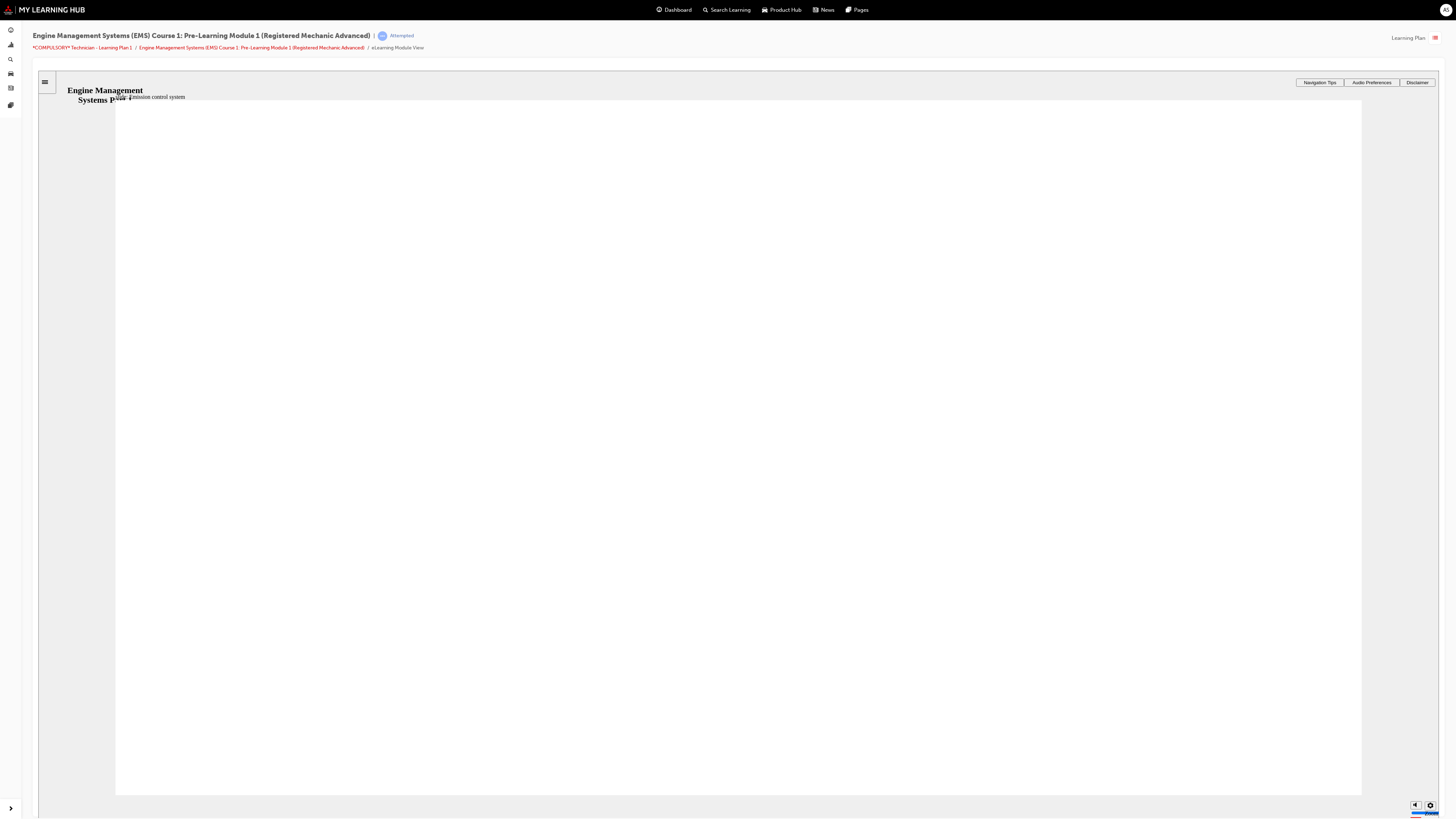drag, startPoint x: 1319, startPoint y: 199, endPoint x: 1305, endPoint y: 224, distance: 28.6531 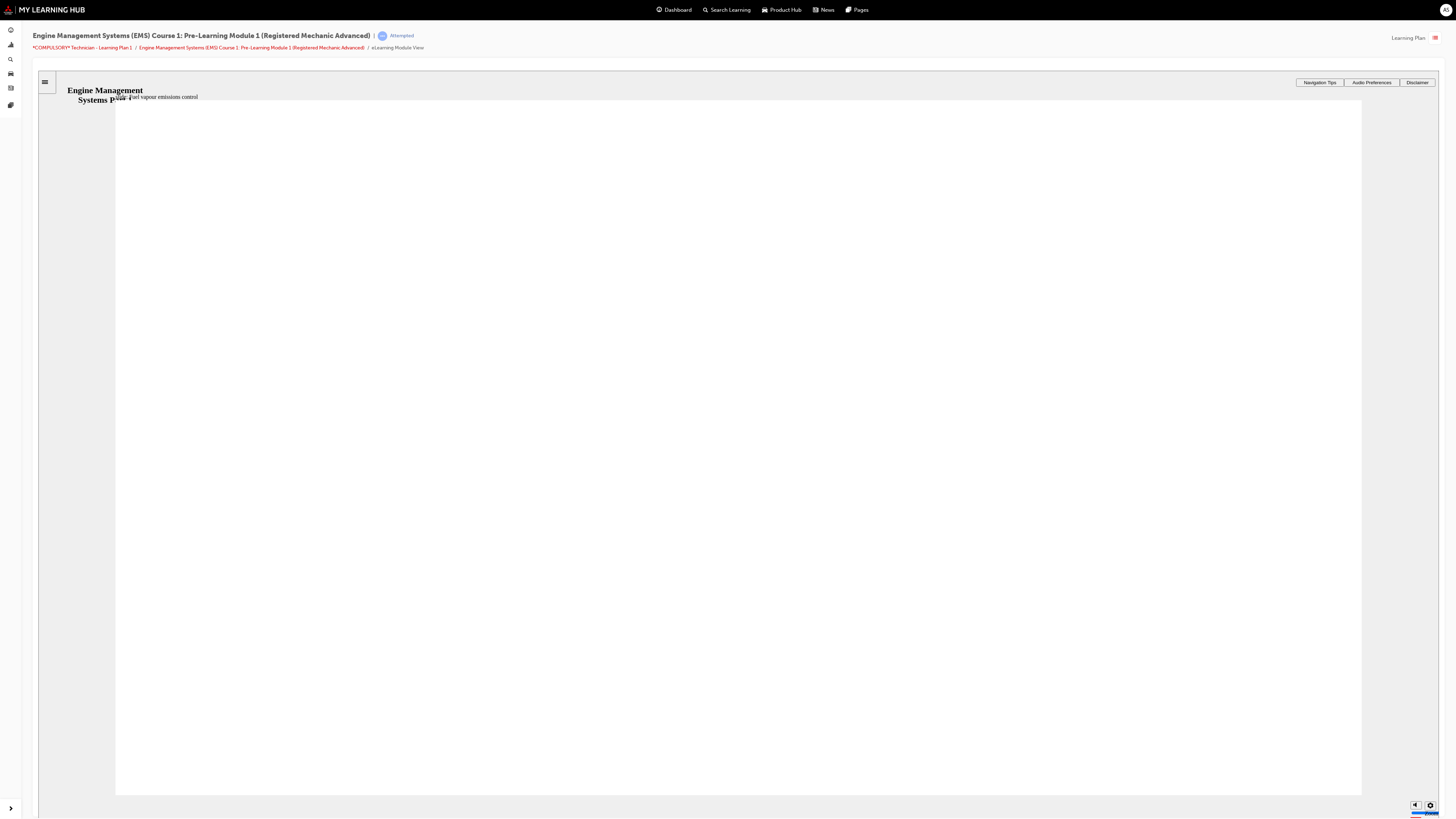 drag, startPoint x: 749, startPoint y: 293, endPoint x: 698, endPoint y: 517, distance: 229.7325 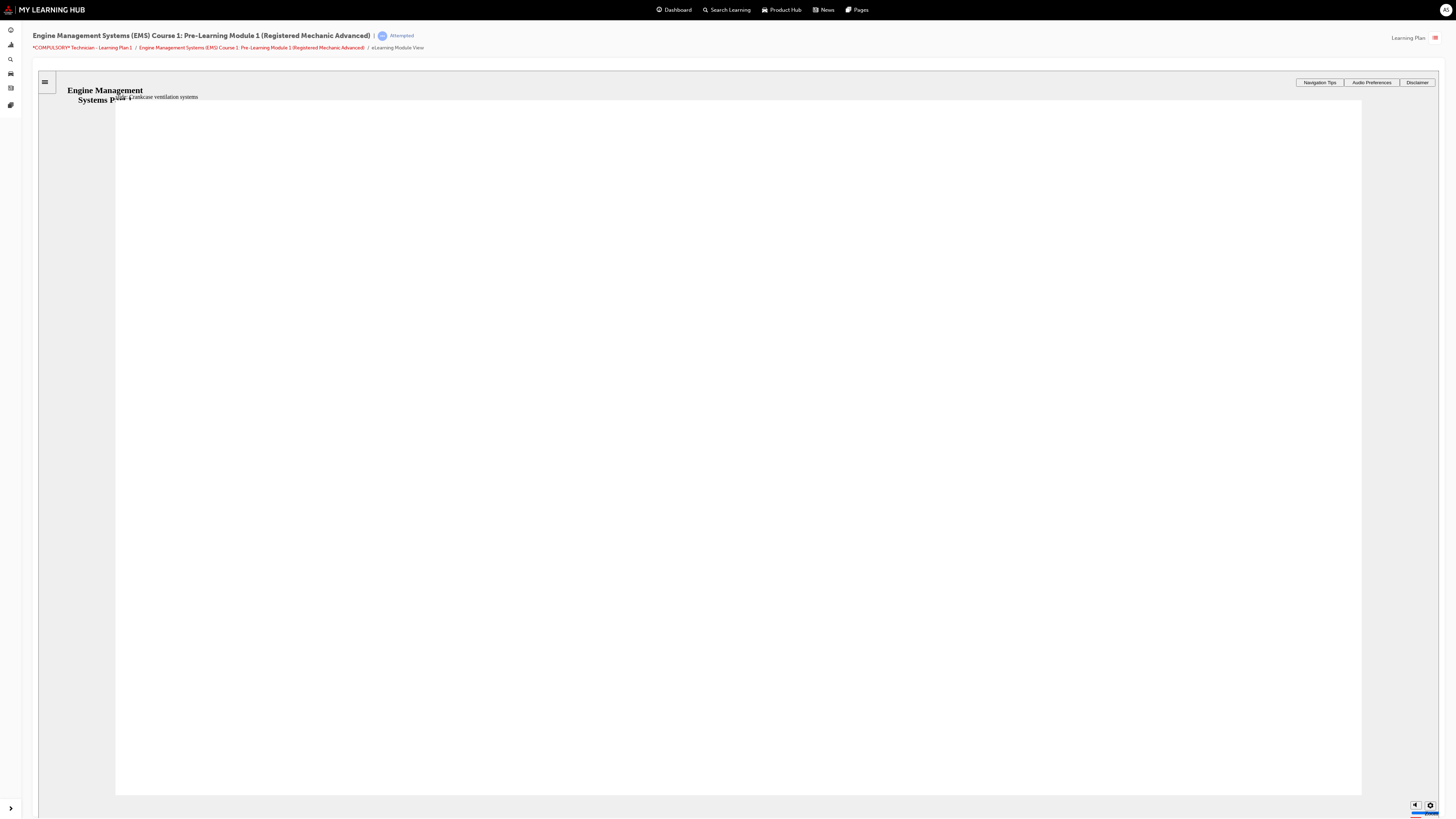click 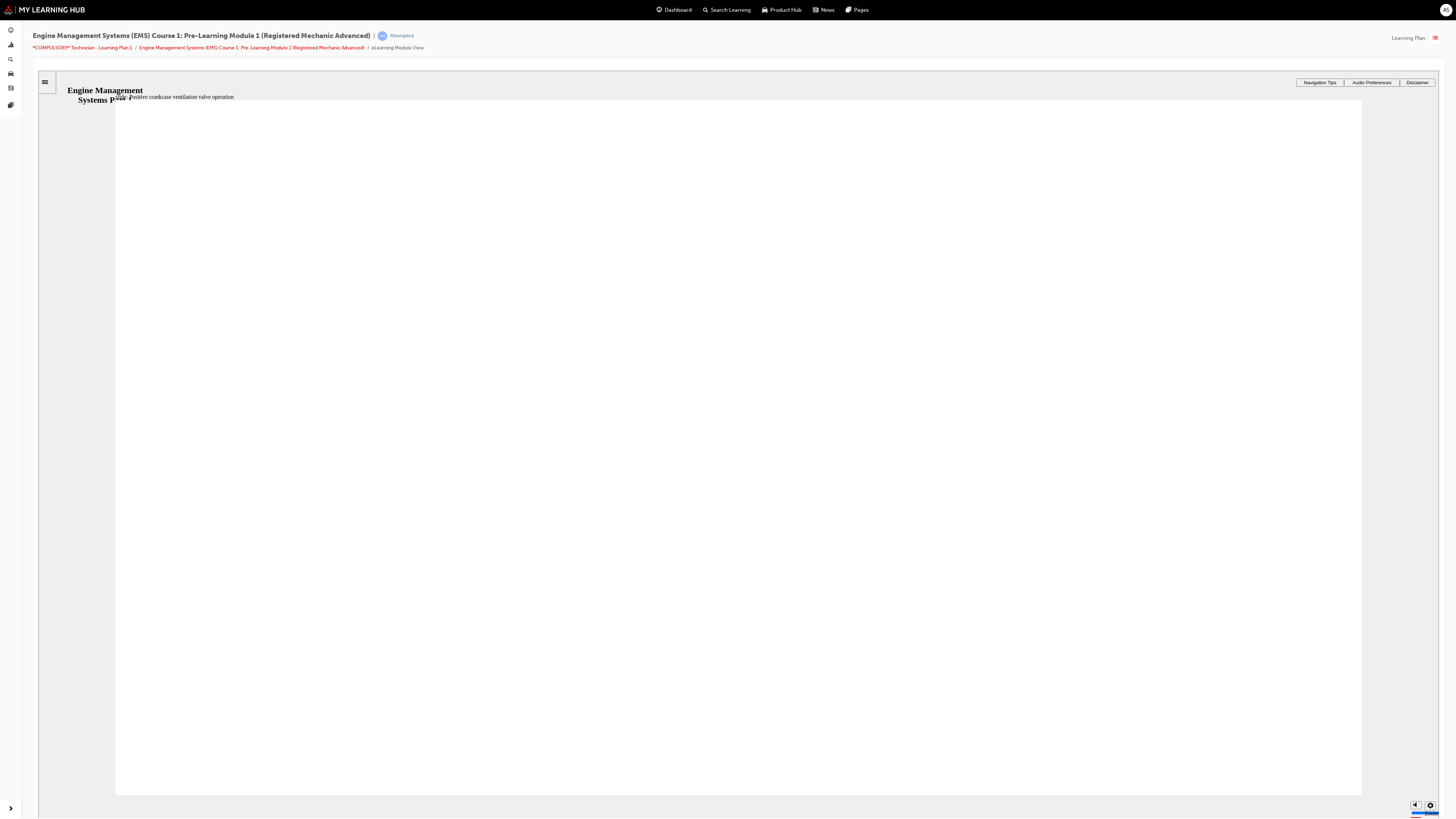 click 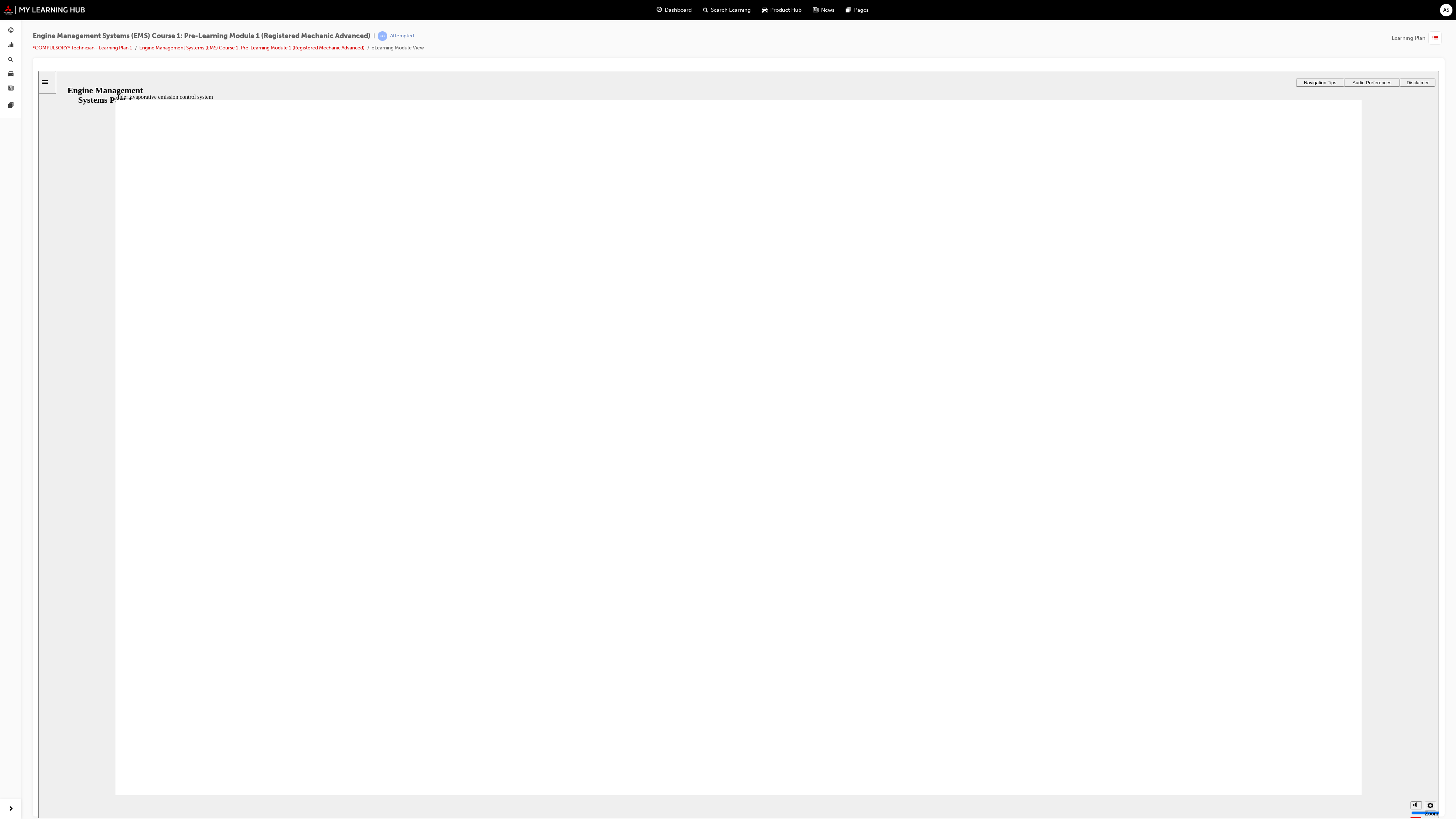 click 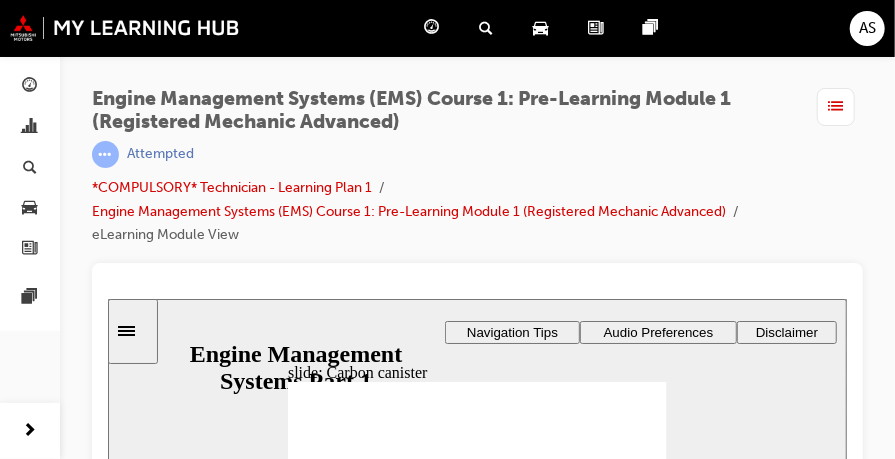 drag, startPoint x: 4056, startPoint y: 0, endPoint x: 620, endPoint y: 172, distance: 3440.3022 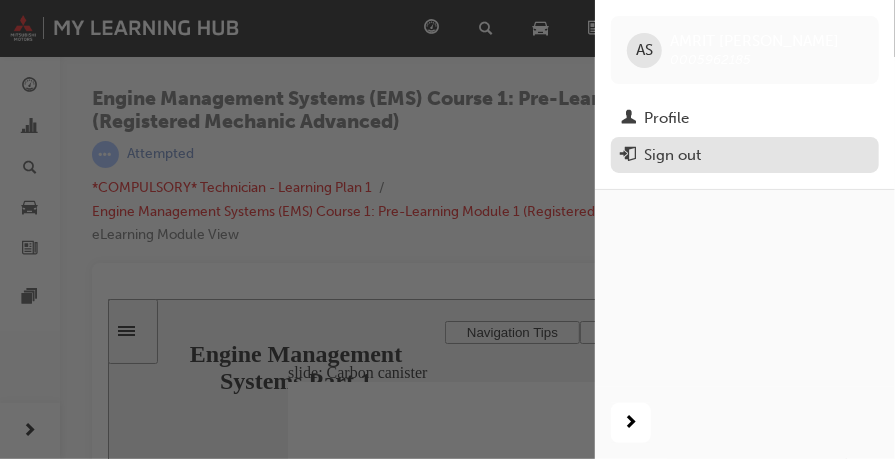 click on "Sign out" at bounding box center [745, 155] 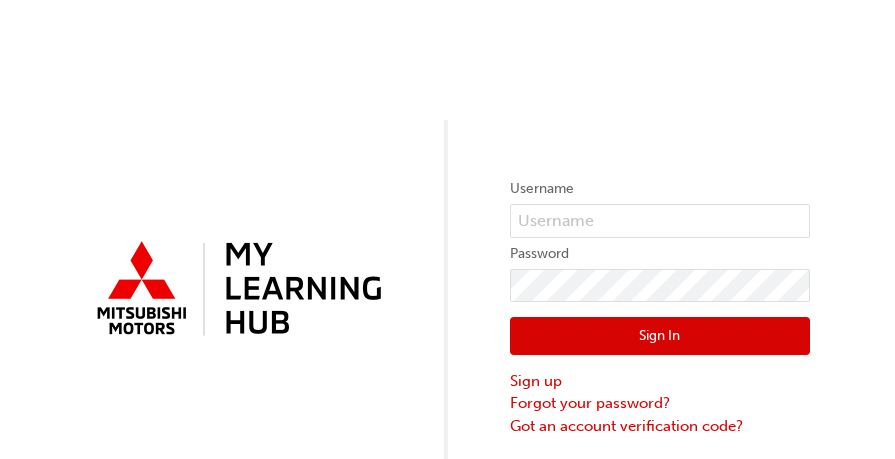 scroll, scrollTop: 0, scrollLeft: 0, axis: both 